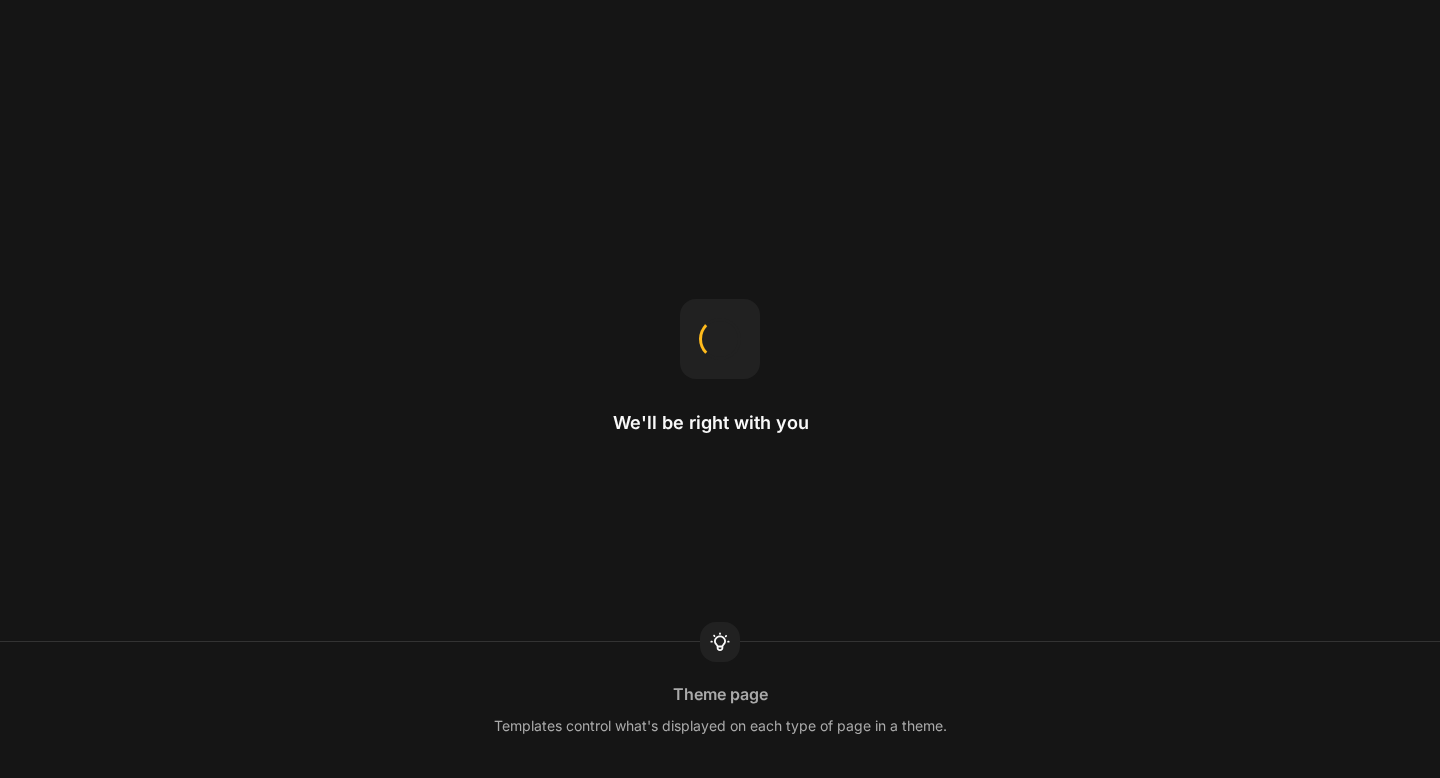 scroll, scrollTop: 0, scrollLeft: 0, axis: both 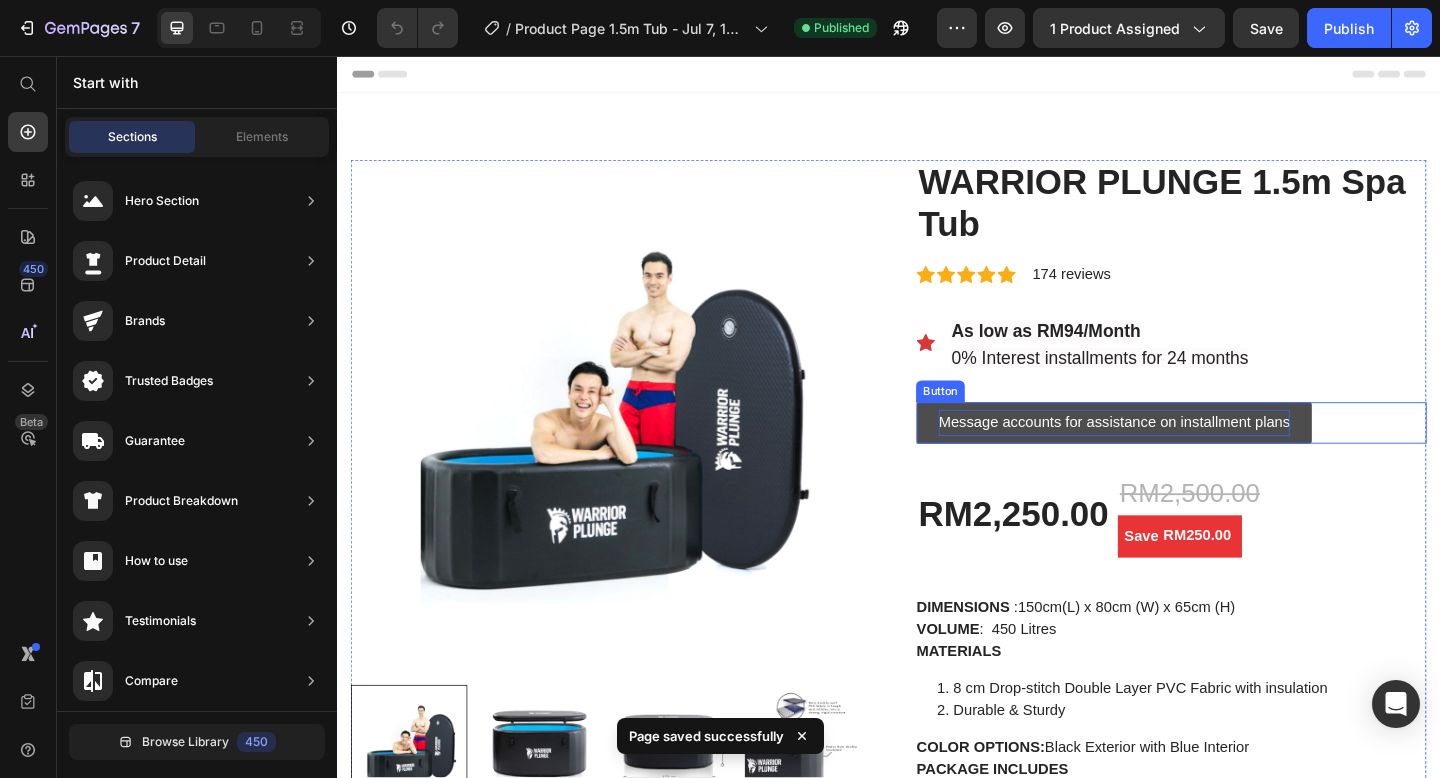 click on "Message accounts for assistance on installment plans" at bounding box center [1182, 455] 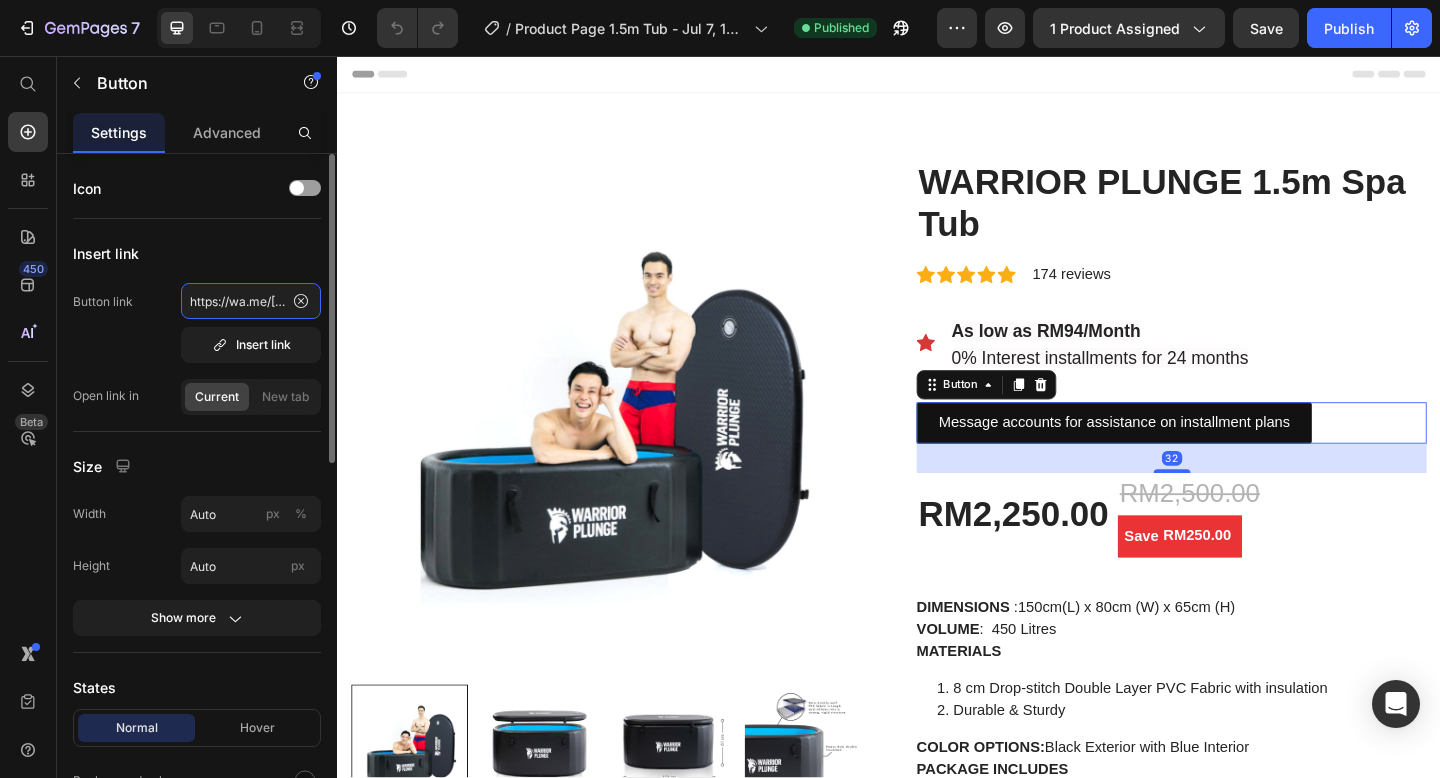click on "https://wa.me/[PHONE]" 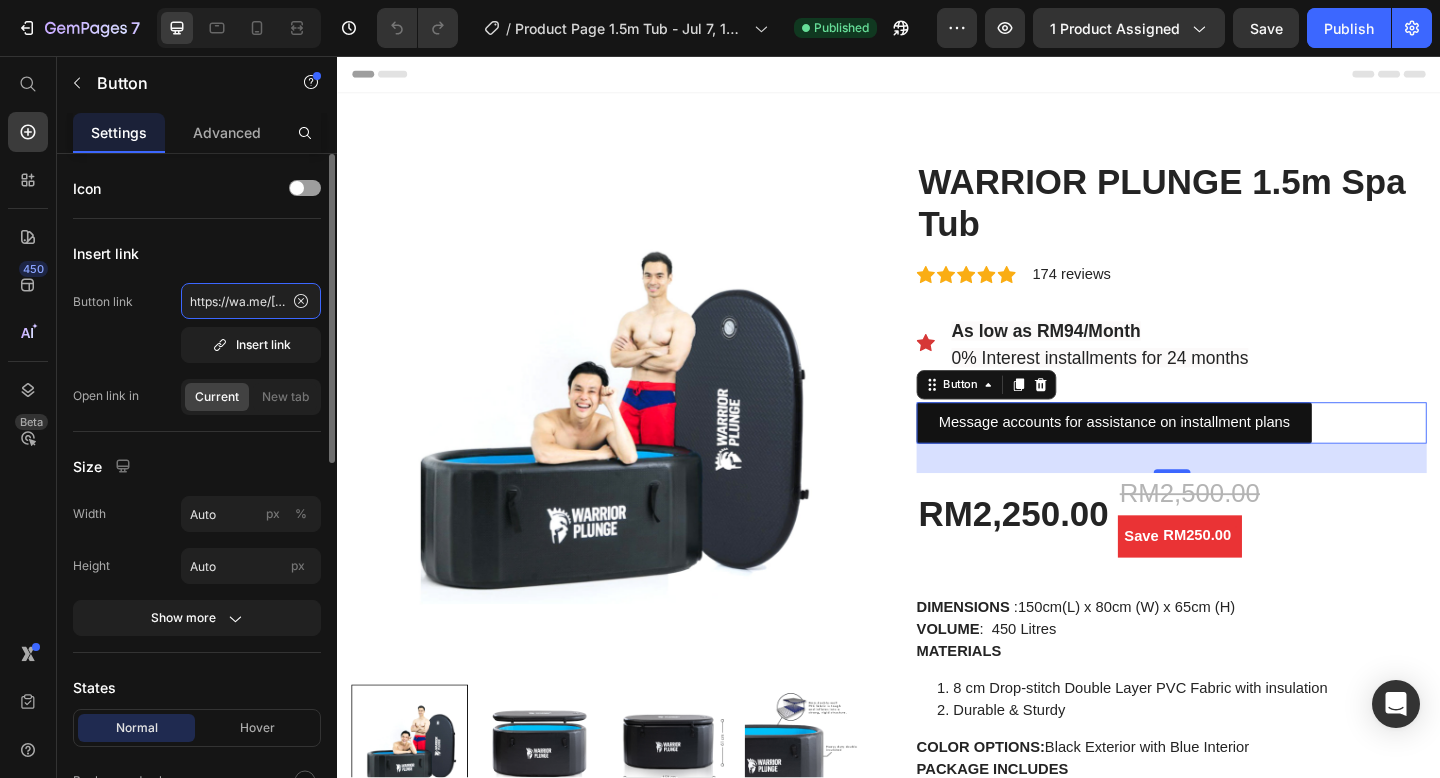 click on "https://wa.me/[PHONE]" 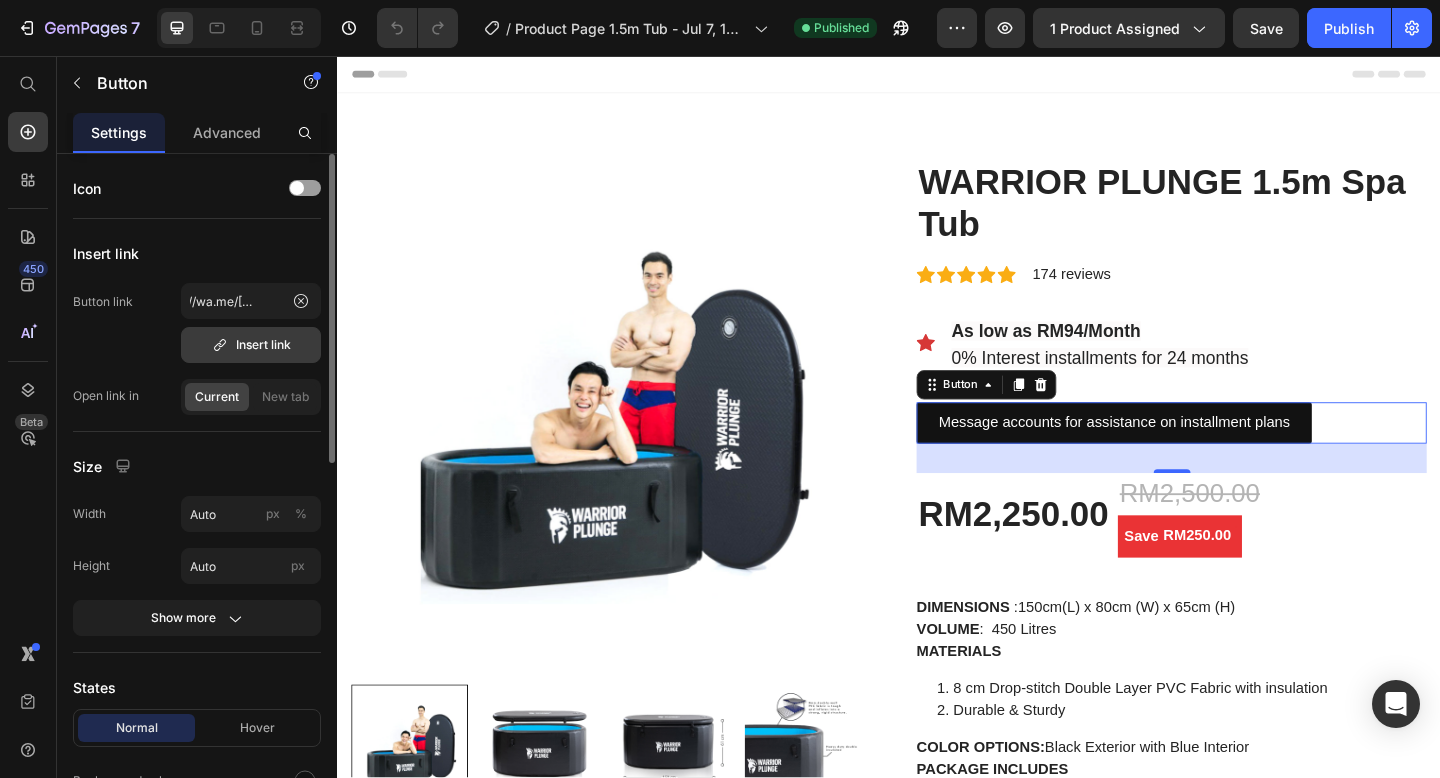 scroll, scrollTop: 0, scrollLeft: 0, axis: both 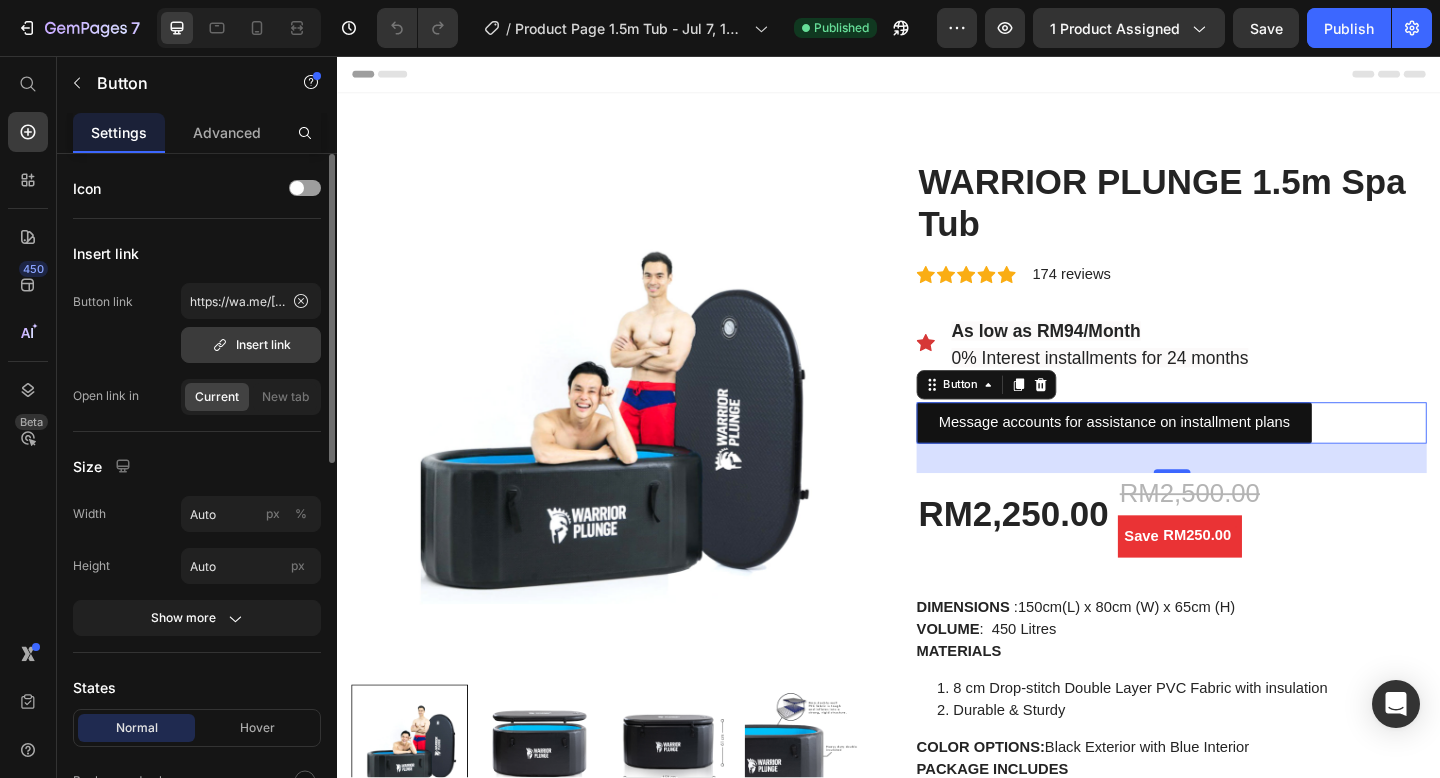 click on "Insert link" at bounding box center (251, 345) 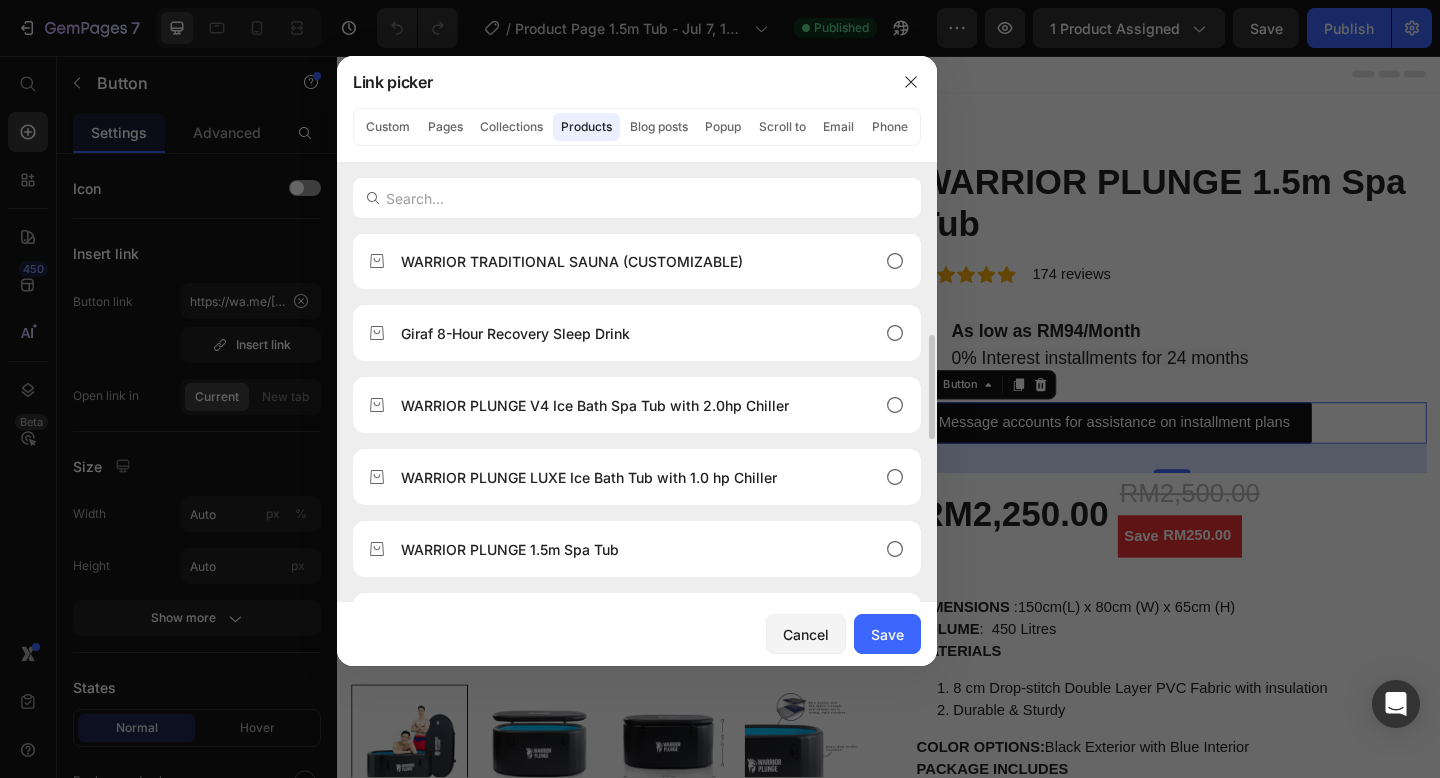scroll, scrollTop: 348, scrollLeft: 0, axis: vertical 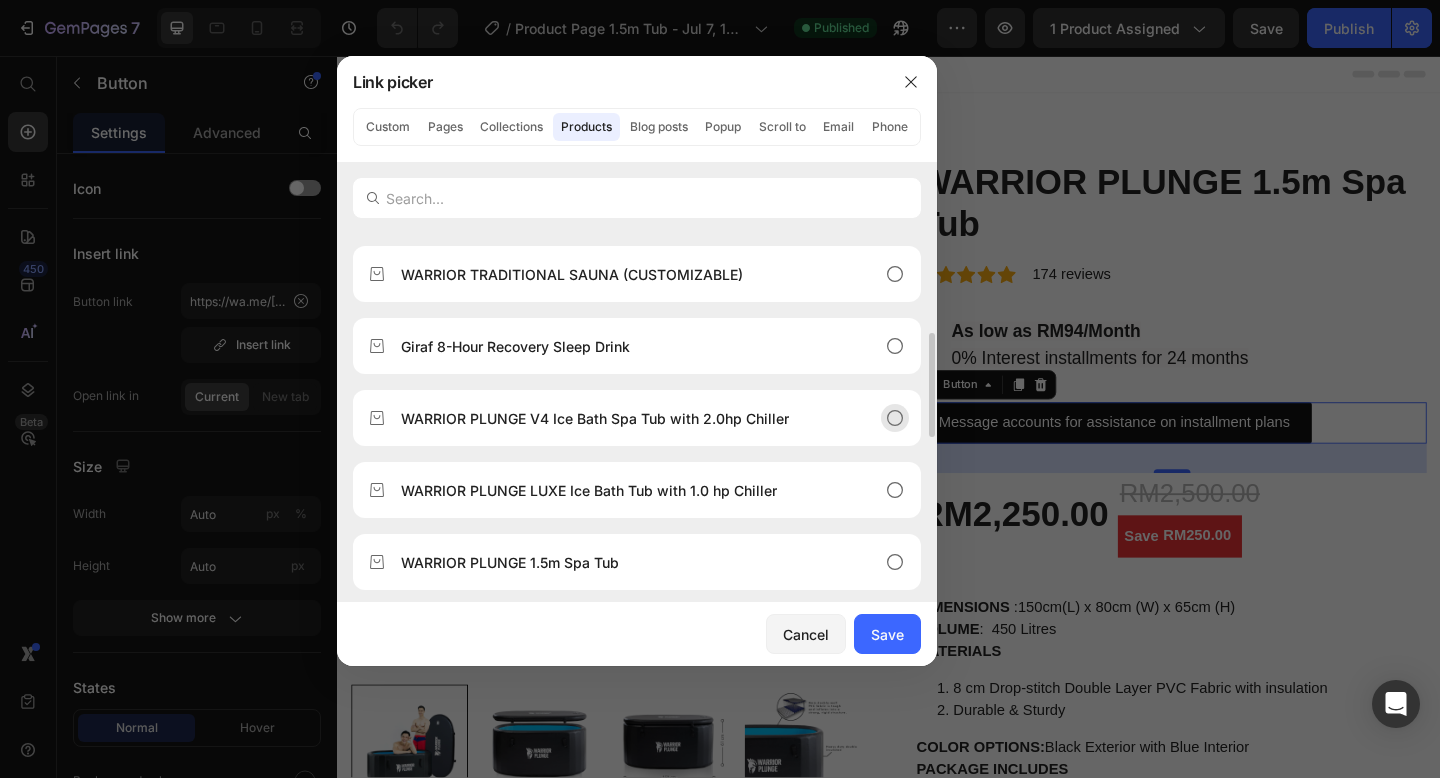 click on "WARRIOR PLUNGE V4 Ice Bath Spa Tub with 2.0hp Chiller" at bounding box center (595, 418) 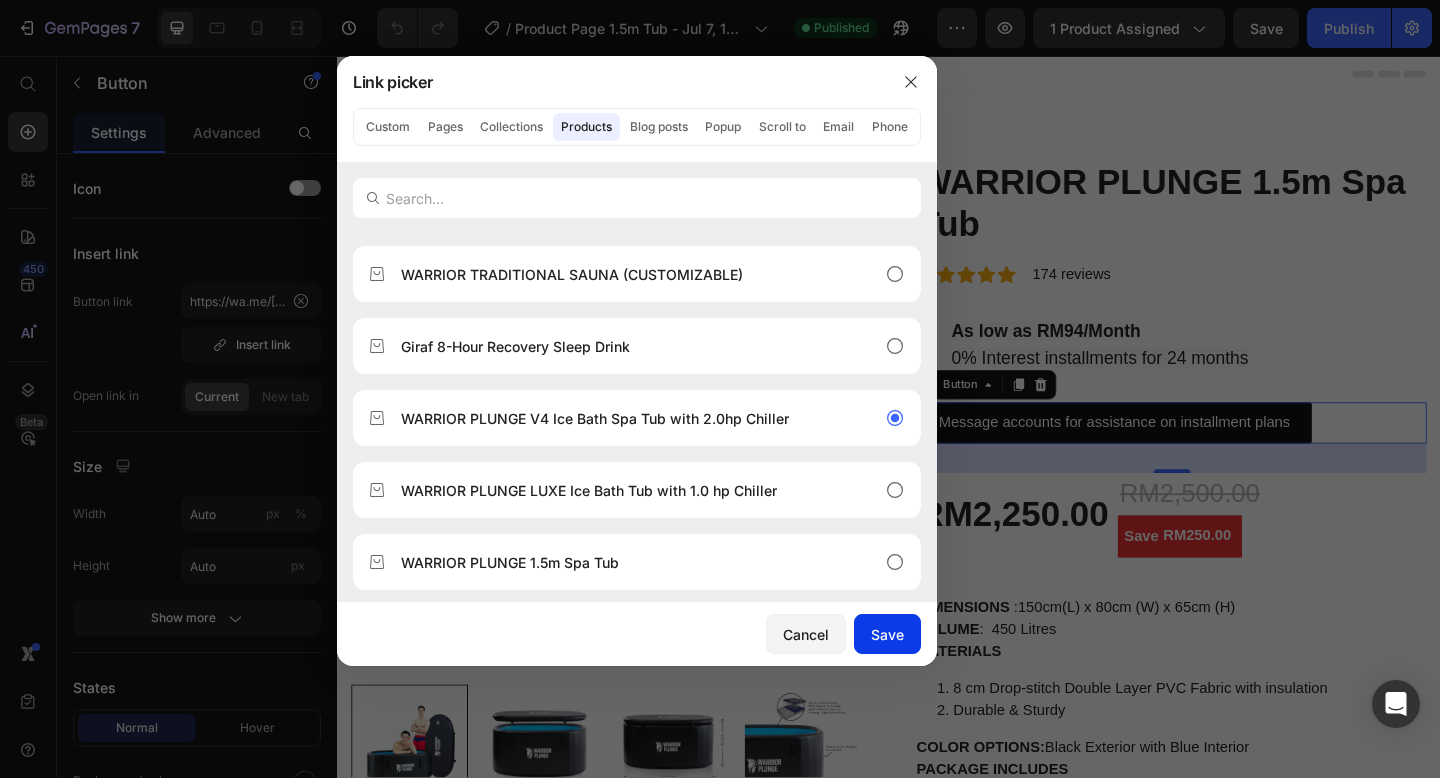 click on "Save" at bounding box center [887, 634] 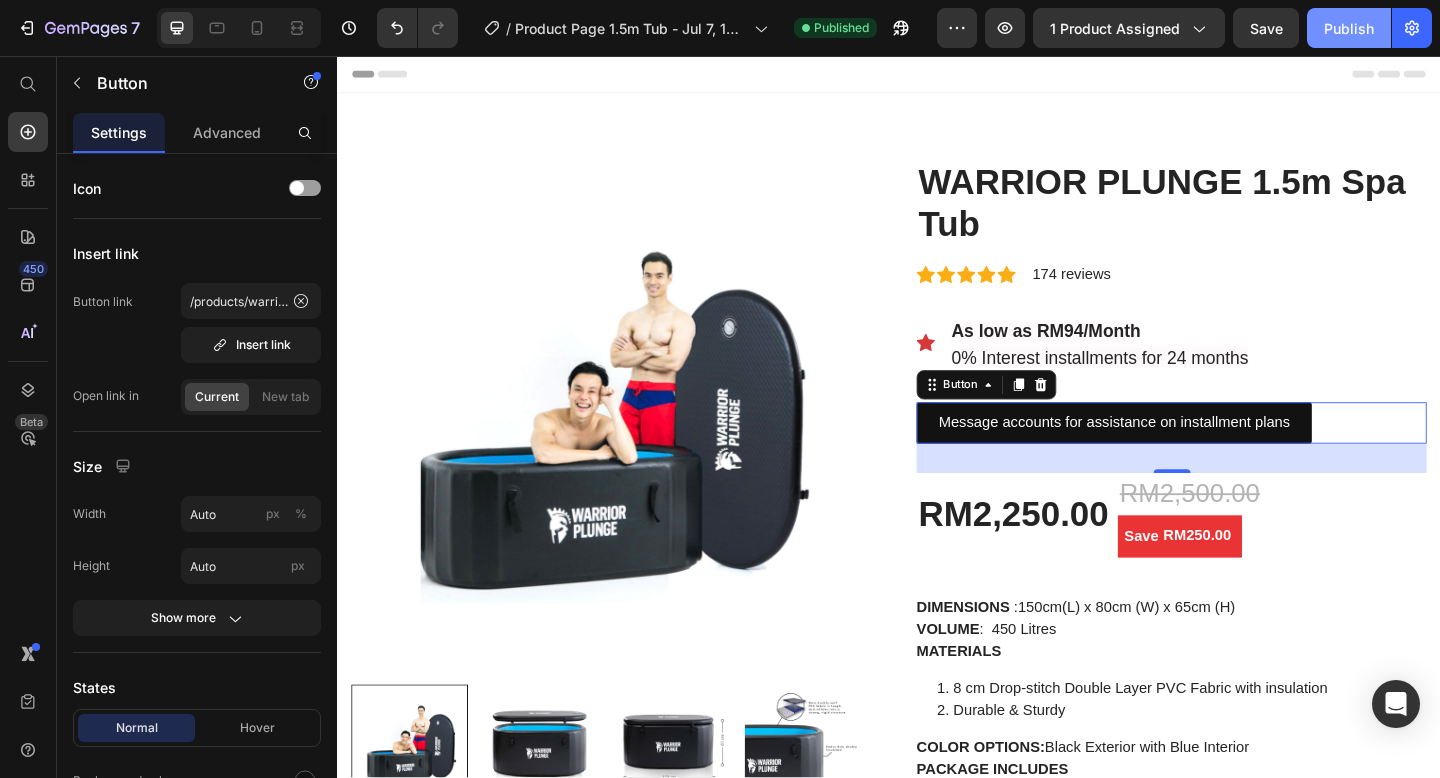 click on "Publish" at bounding box center (1349, 28) 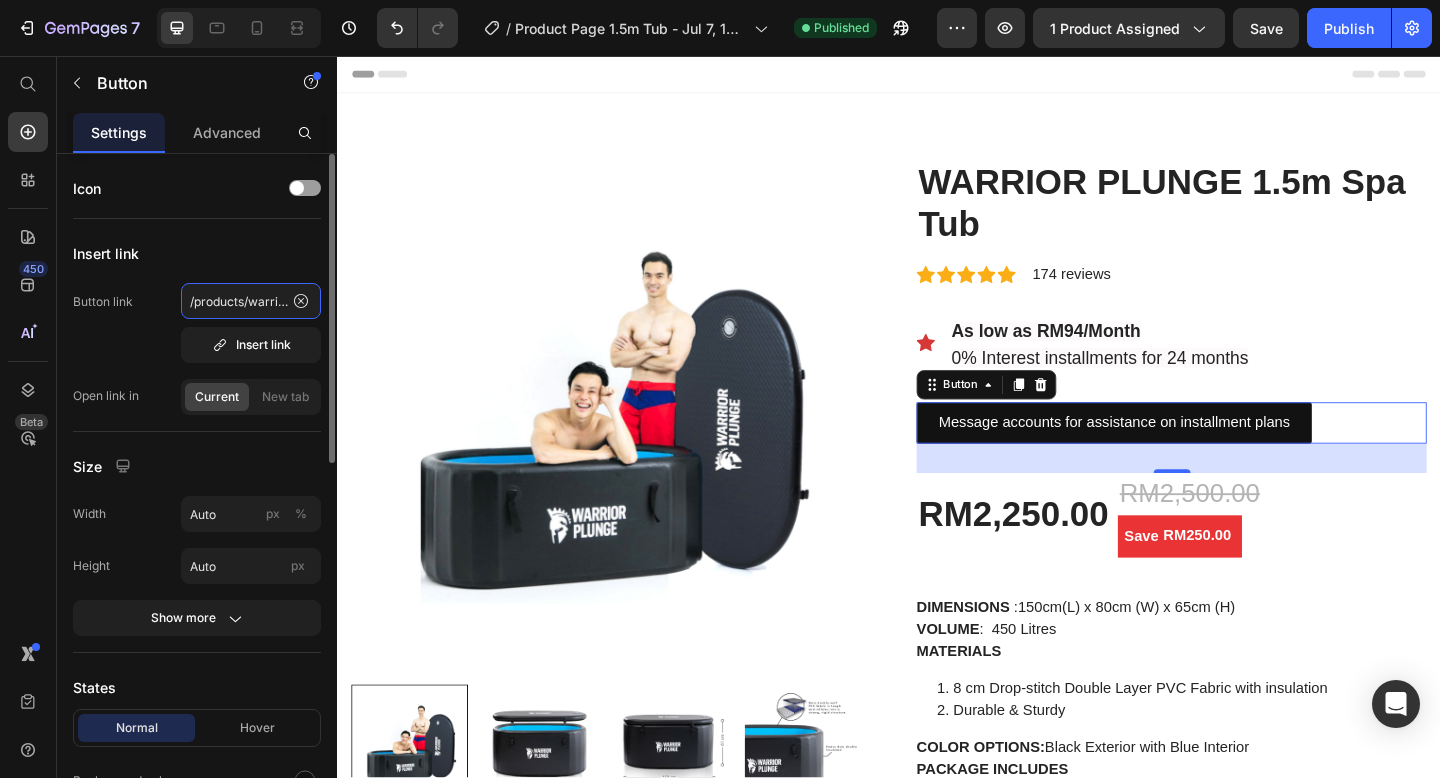 click on "/products/warrior-plunge-2-0-hp-v4" 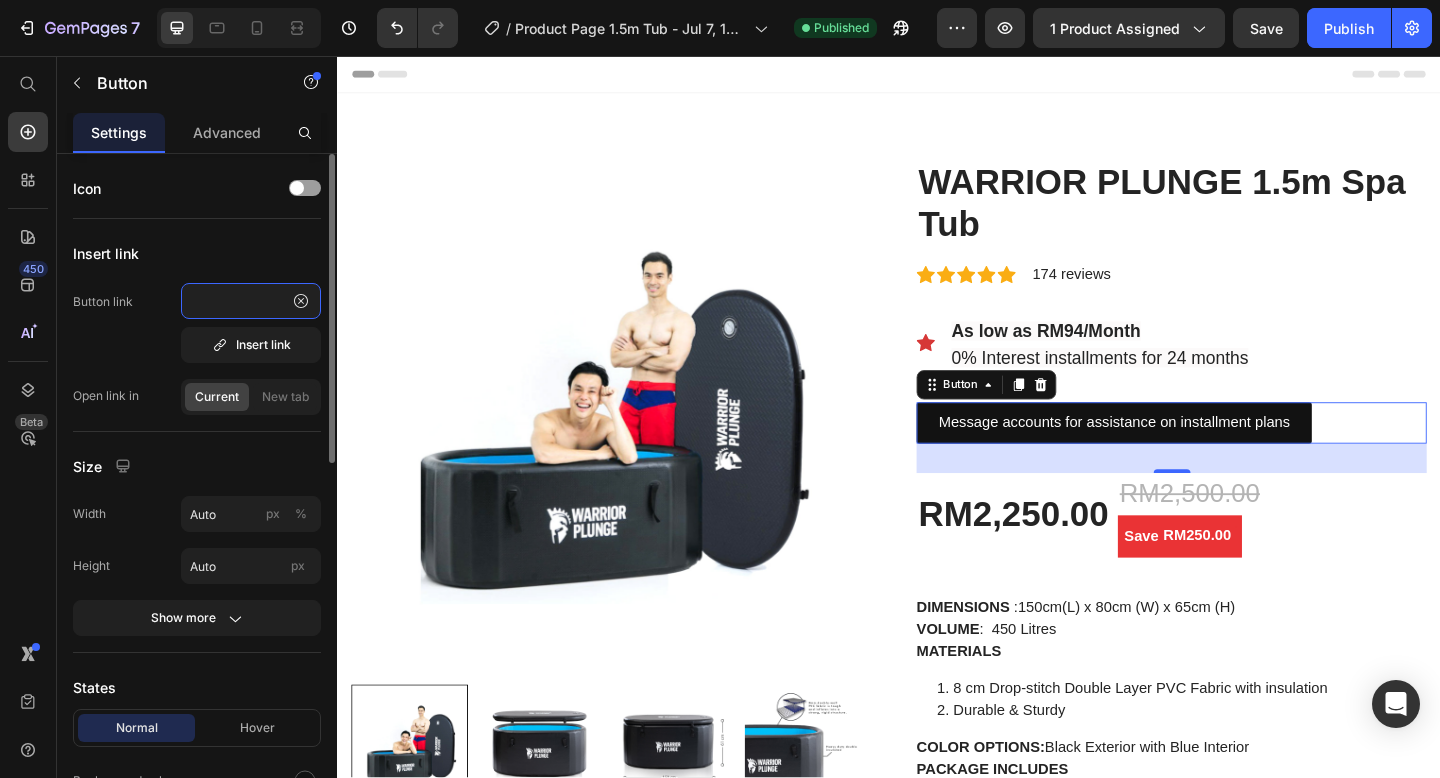 click on "/products/warrior-plunge-2-0-hp-v4" 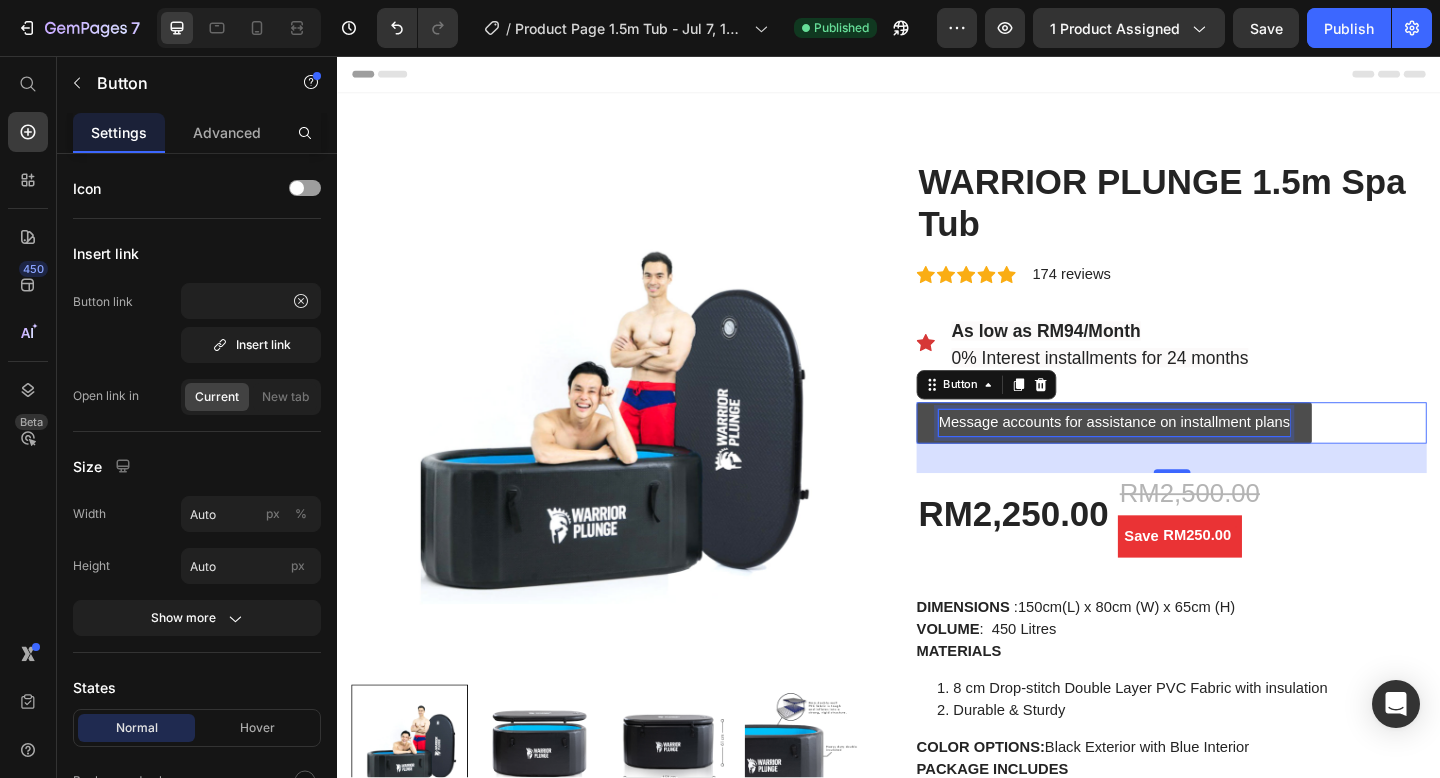 click on "Message accounts for assistance on installment plans" at bounding box center (1182, 455) 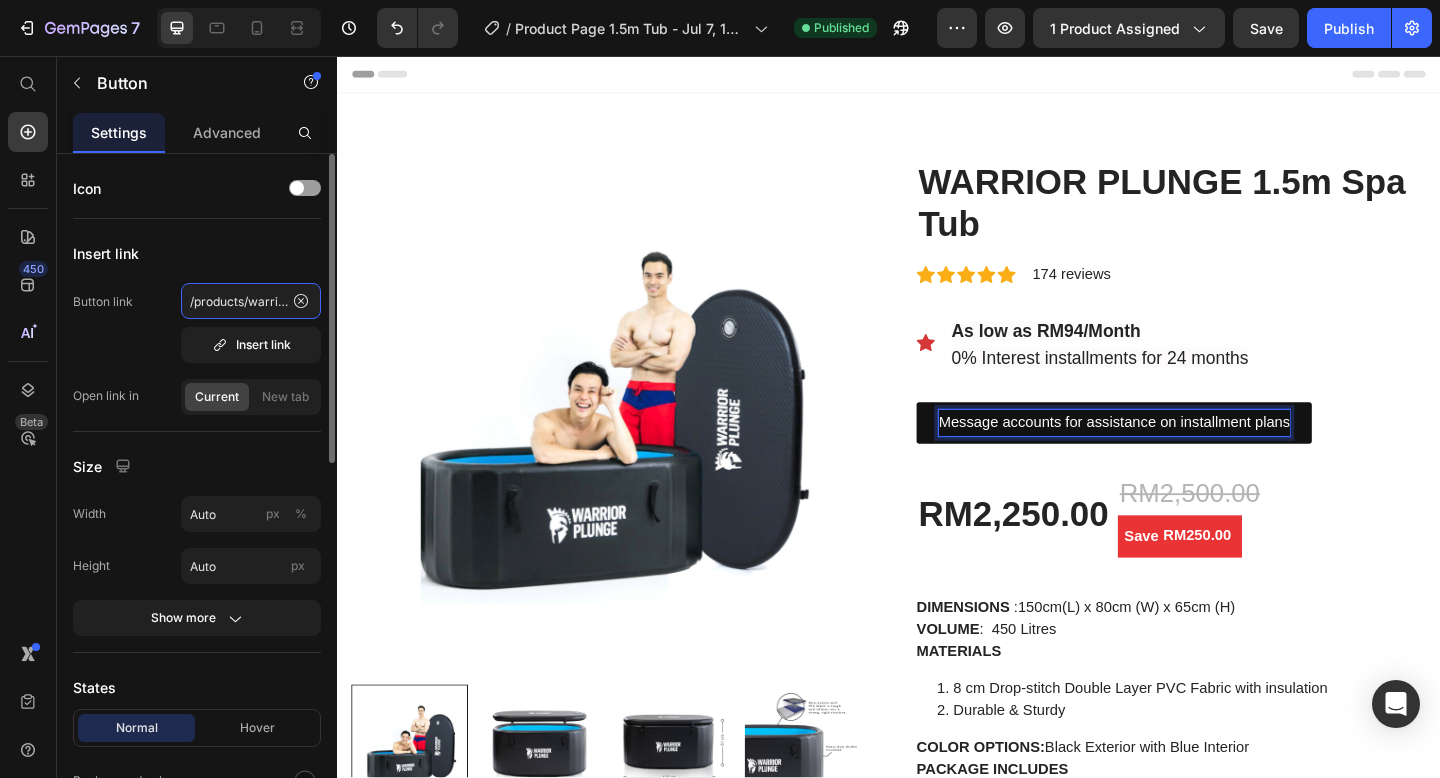 click on "/products/warrior-plunge-2-0-hp-v4" 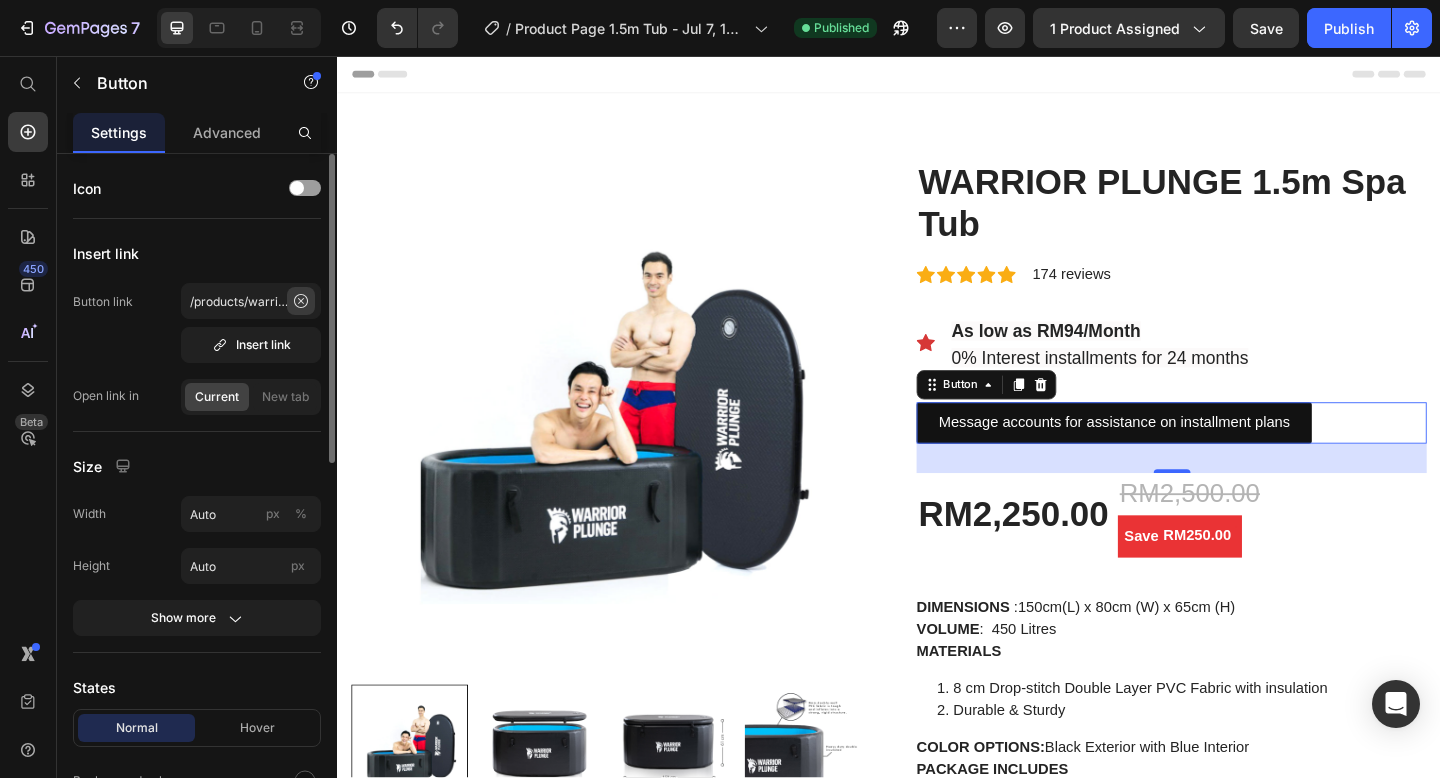 click 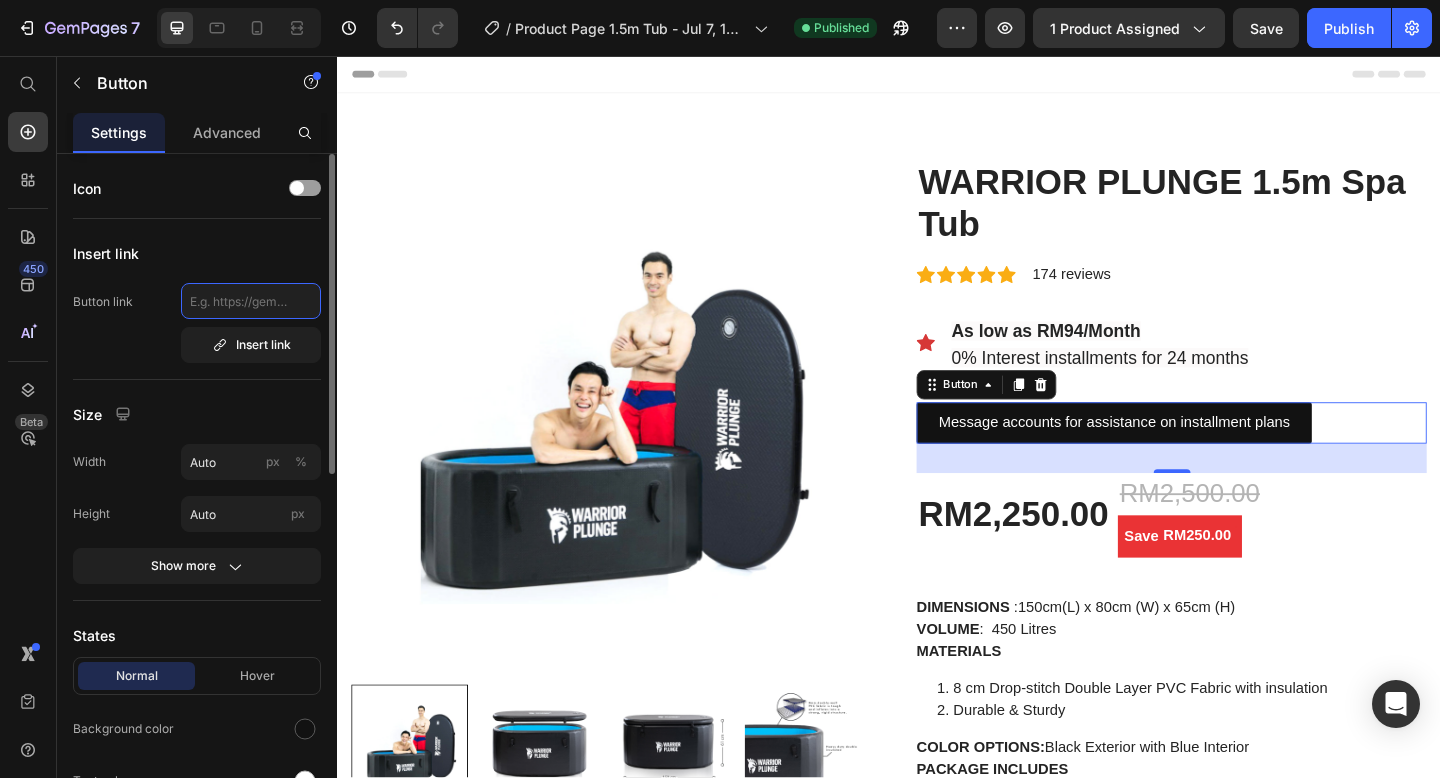 click 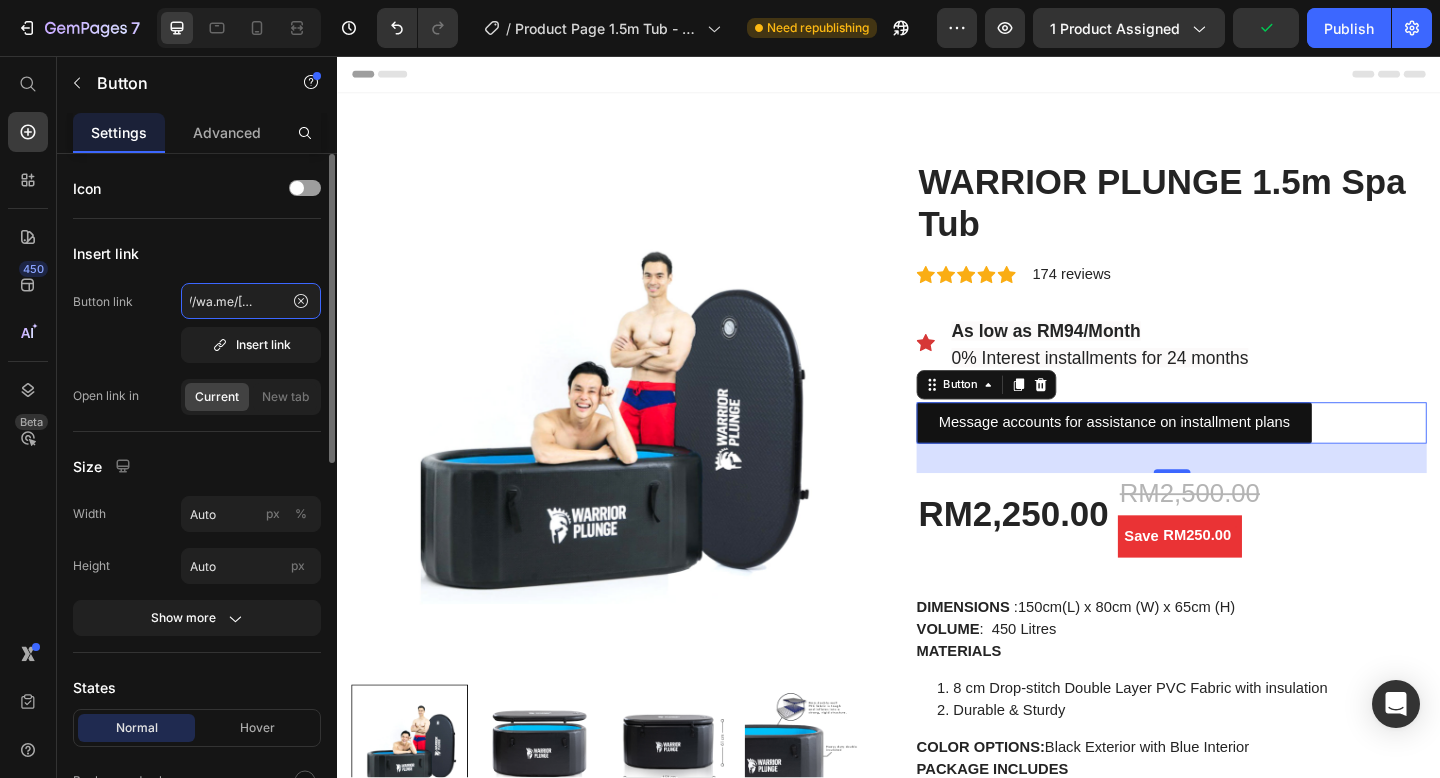 scroll, scrollTop: 0, scrollLeft: 53, axis: horizontal 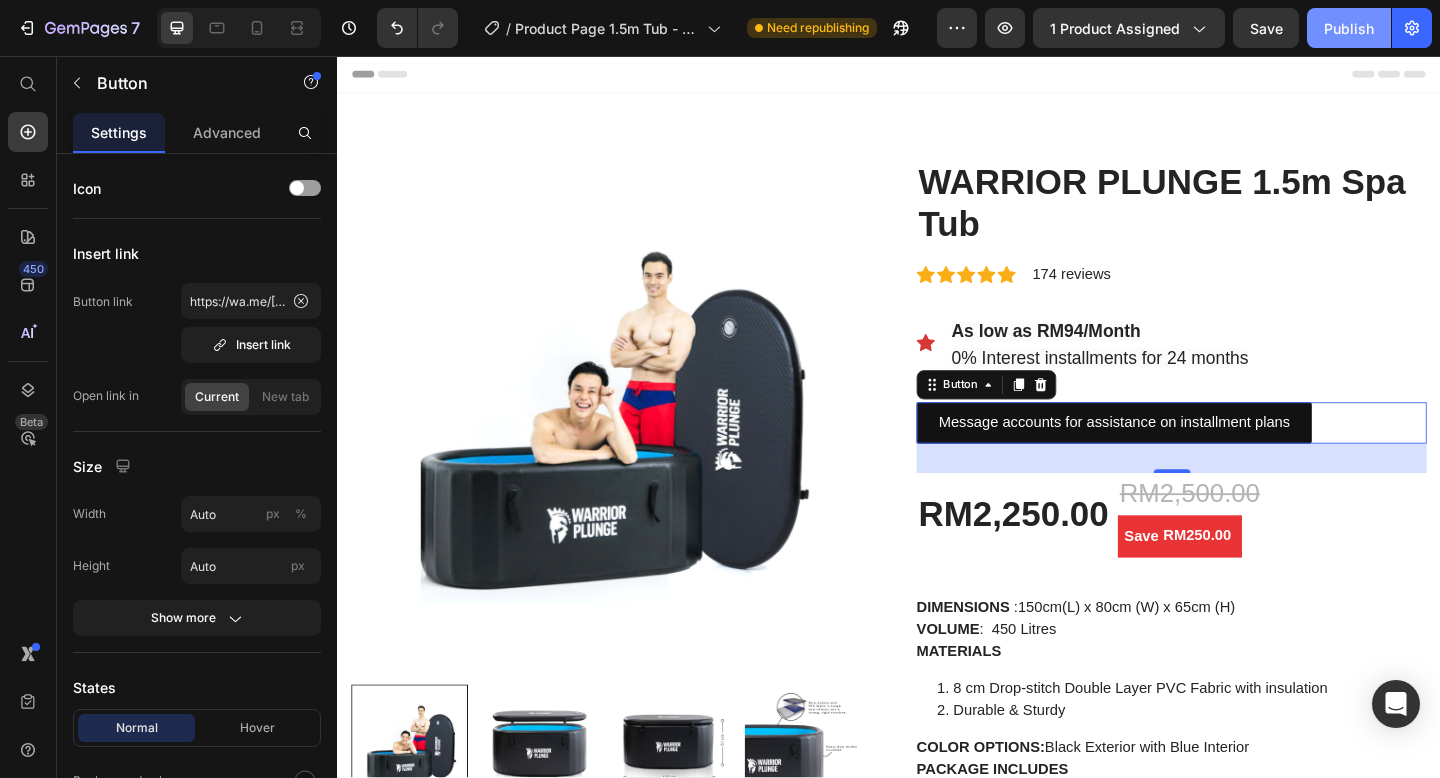 click on "Publish" at bounding box center [1349, 28] 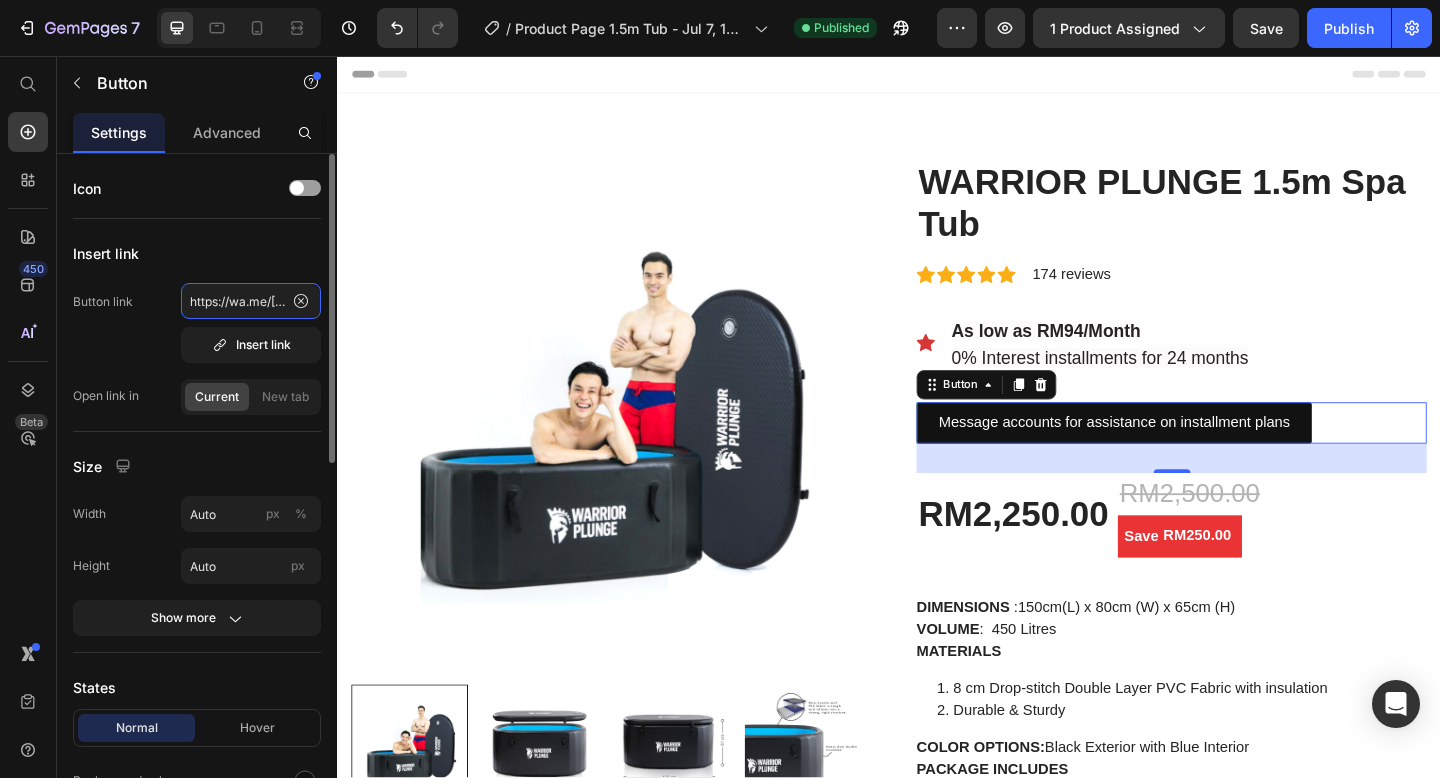 click on "https://wa.me/[PHONE]" 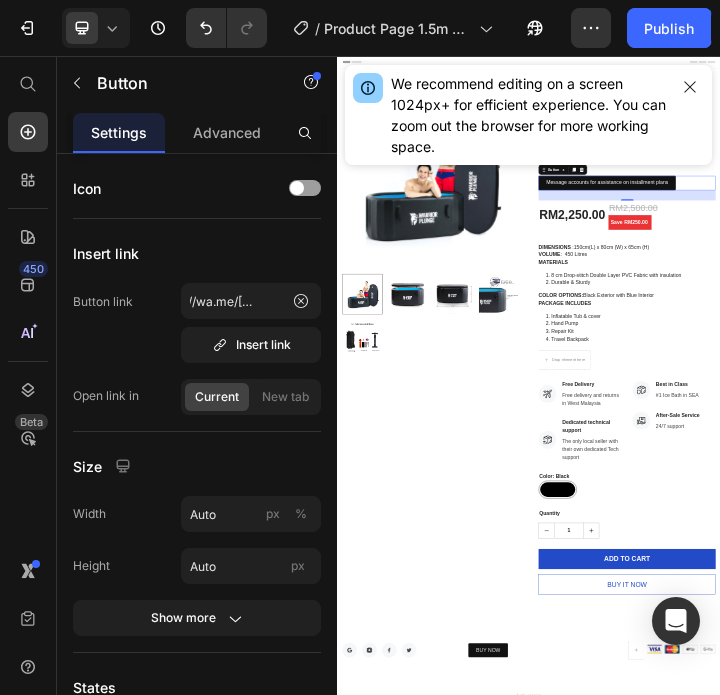 scroll, scrollTop: 0, scrollLeft: 0, axis: both 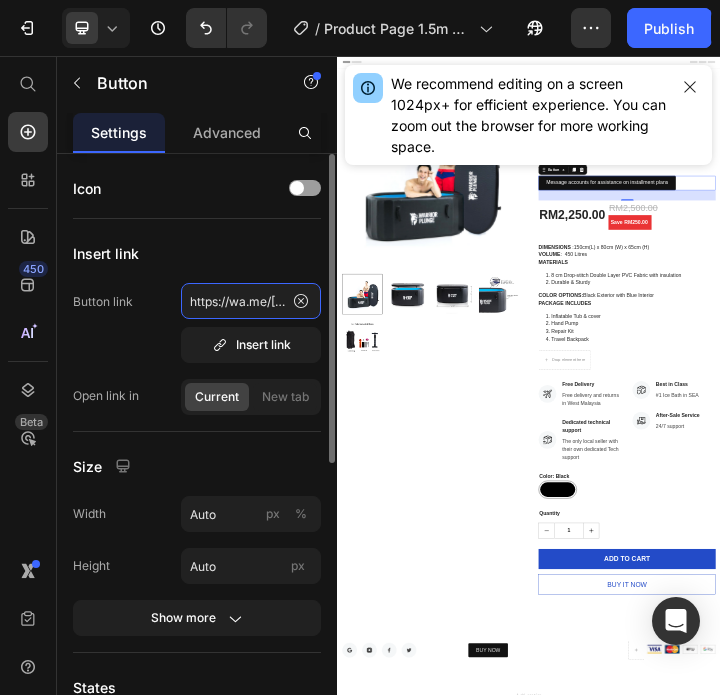 click on "https://wa.me/[PHONE]" 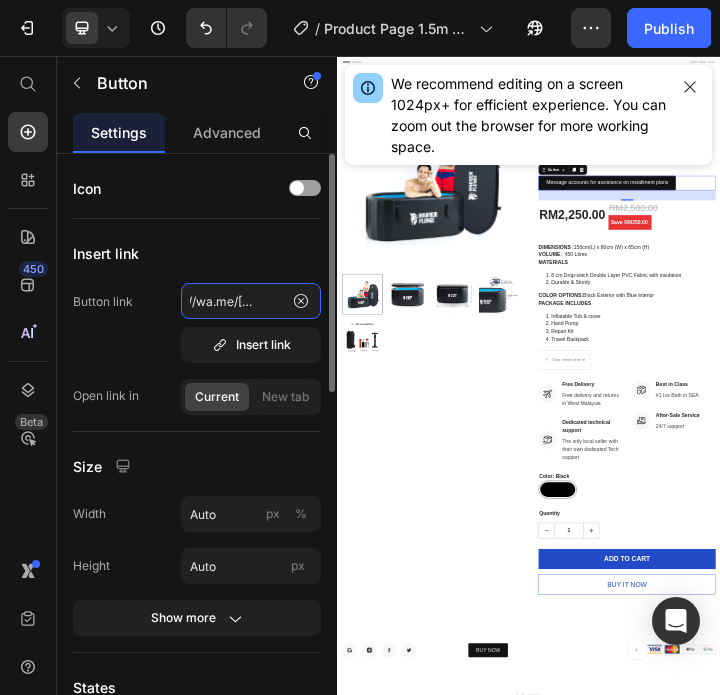 scroll, scrollTop: 0, scrollLeft: 60, axis: horizontal 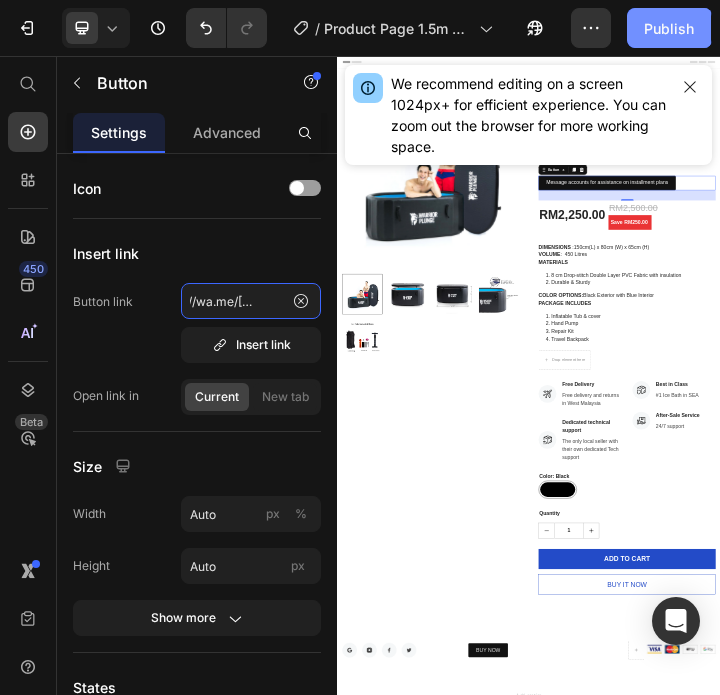 type on "https://wa.me/[PHONE]" 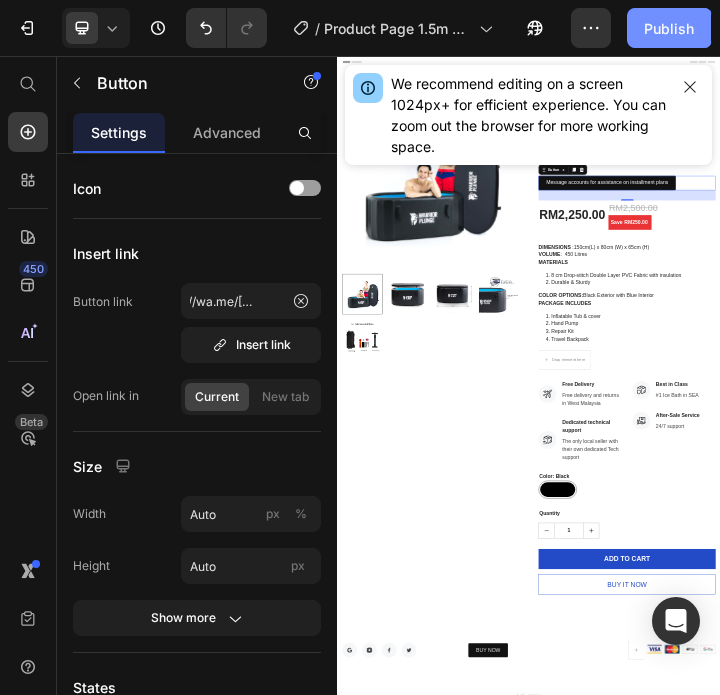 scroll, scrollTop: 0, scrollLeft: 0, axis: both 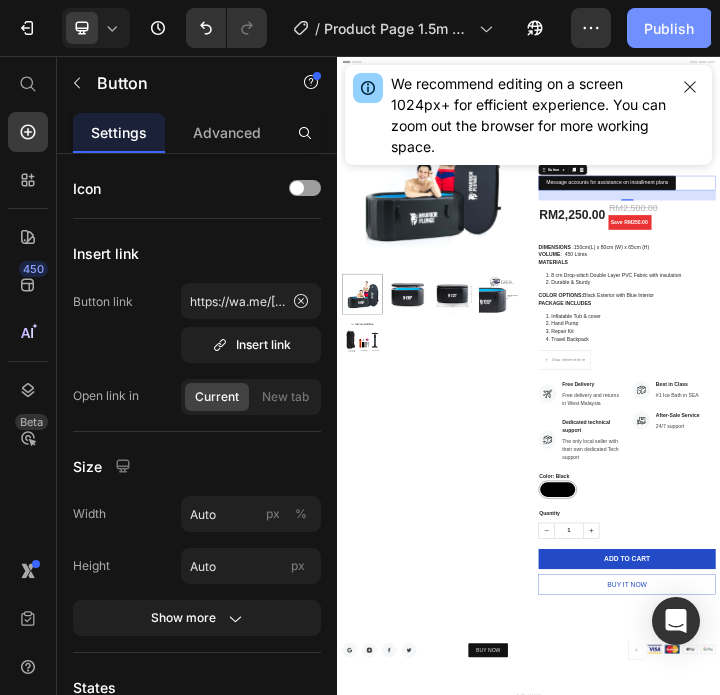 click on "Publish" at bounding box center [669, 28] 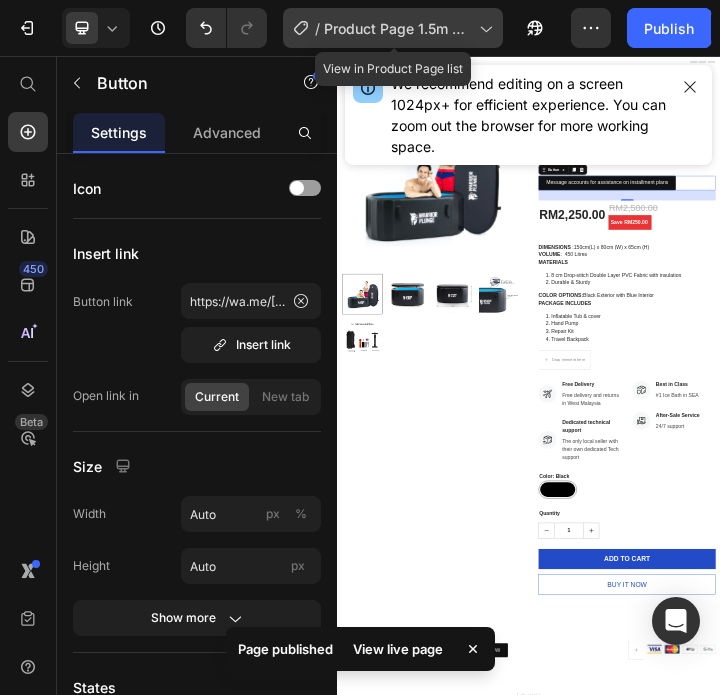 click 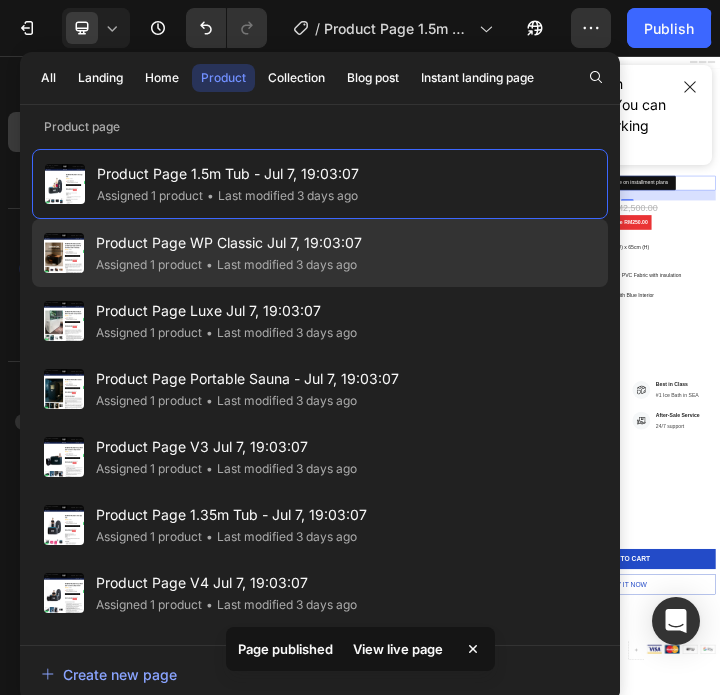 click on "• Last modified 3 days ago" 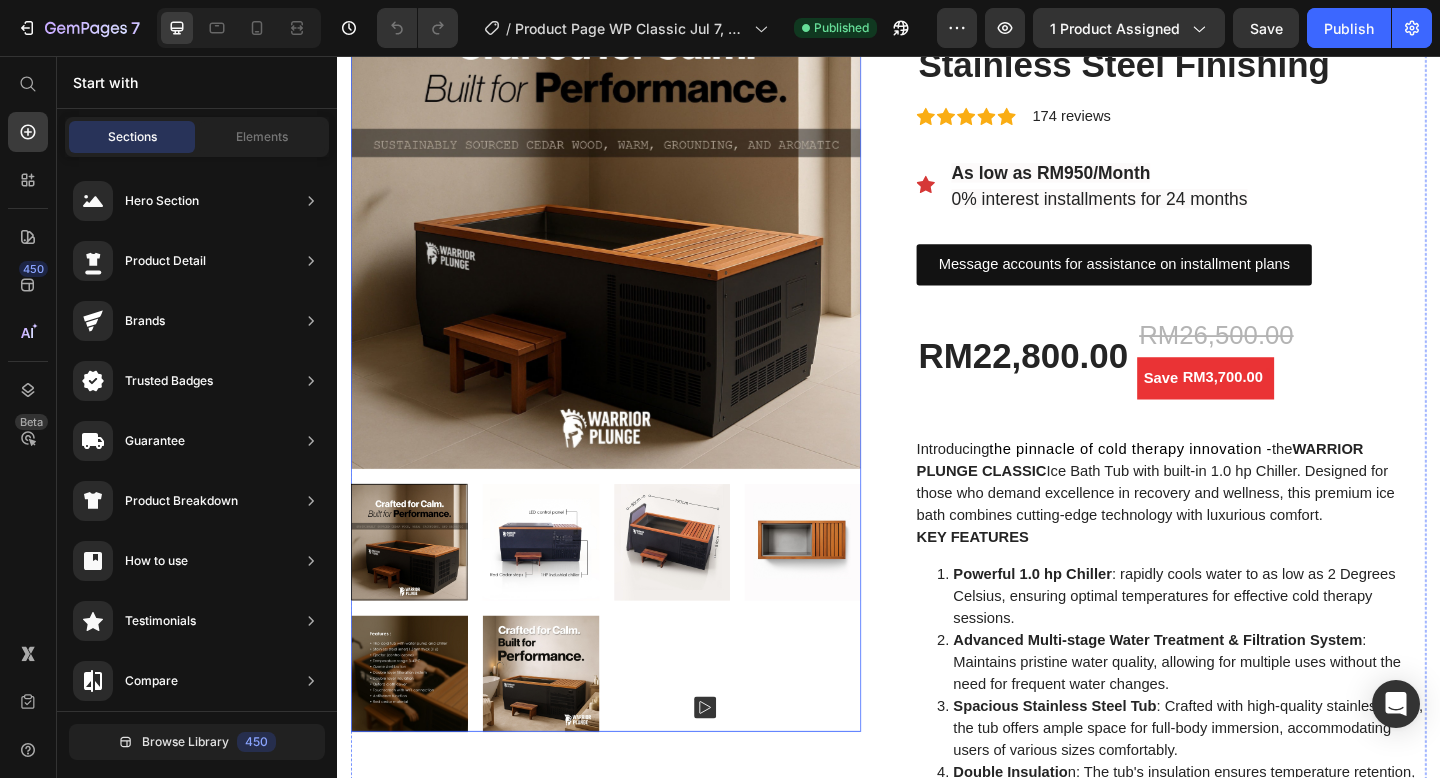 scroll, scrollTop: 215, scrollLeft: 0, axis: vertical 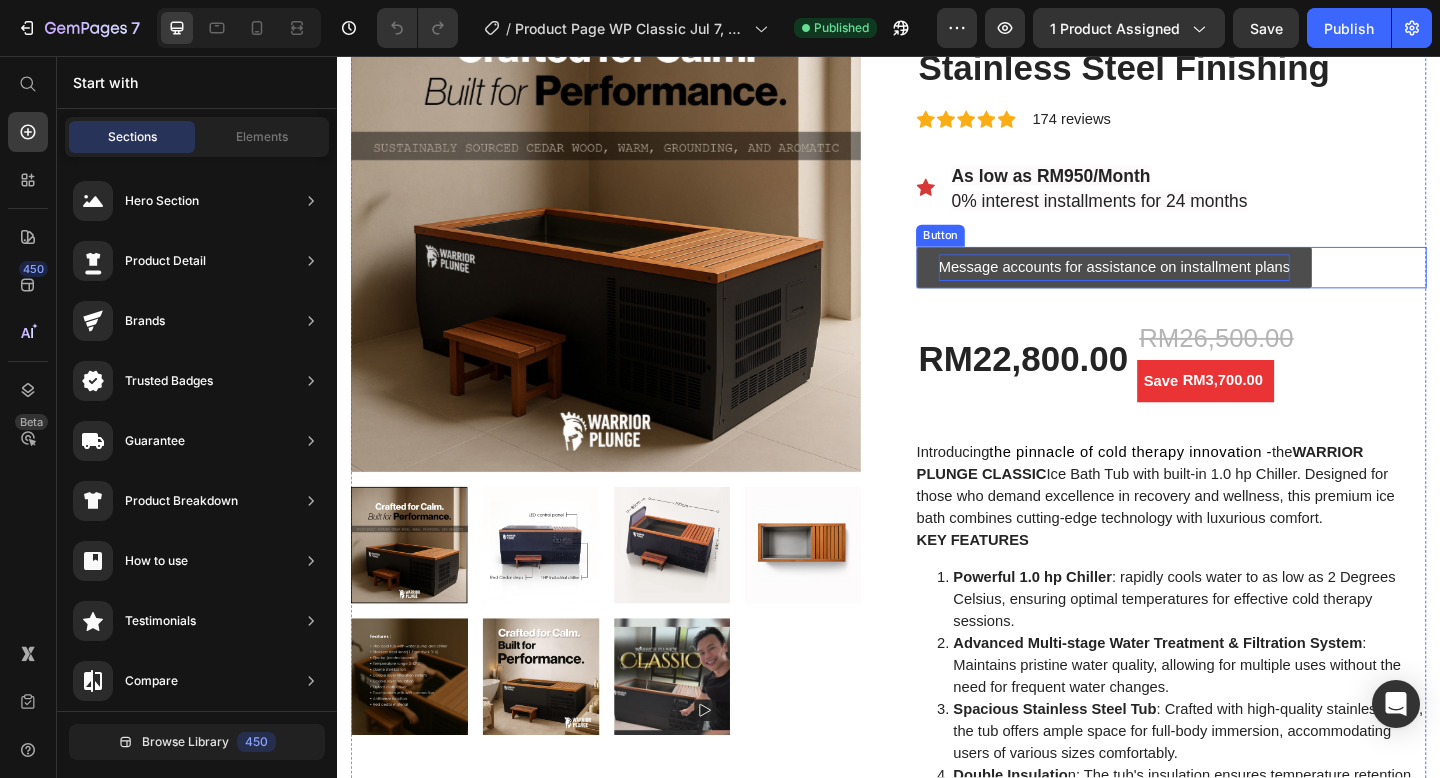 click on "Message accounts for assistance on installment plans" at bounding box center (1182, 286) 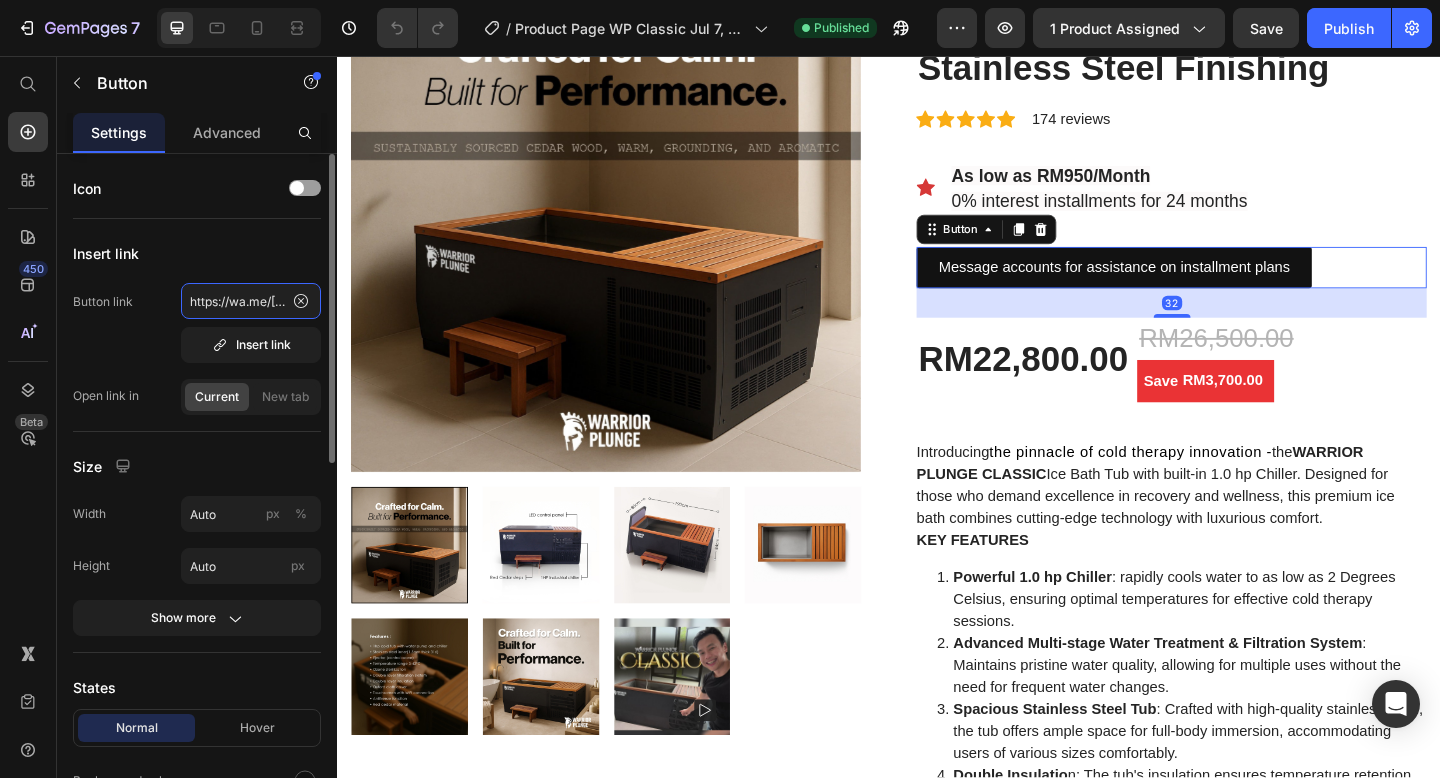 click on "https://wa.me/[PHONE]" 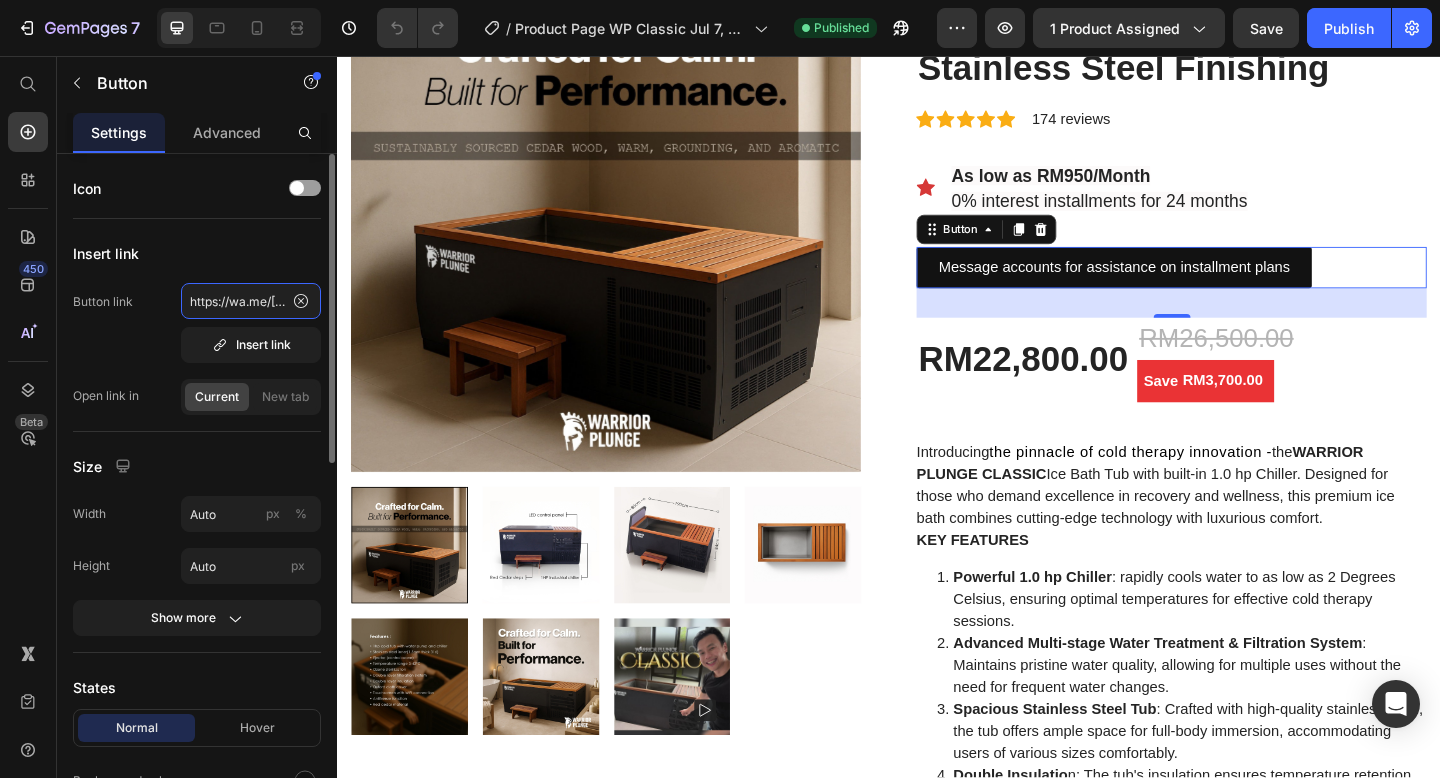 scroll, scrollTop: 0, scrollLeft: 45, axis: horizontal 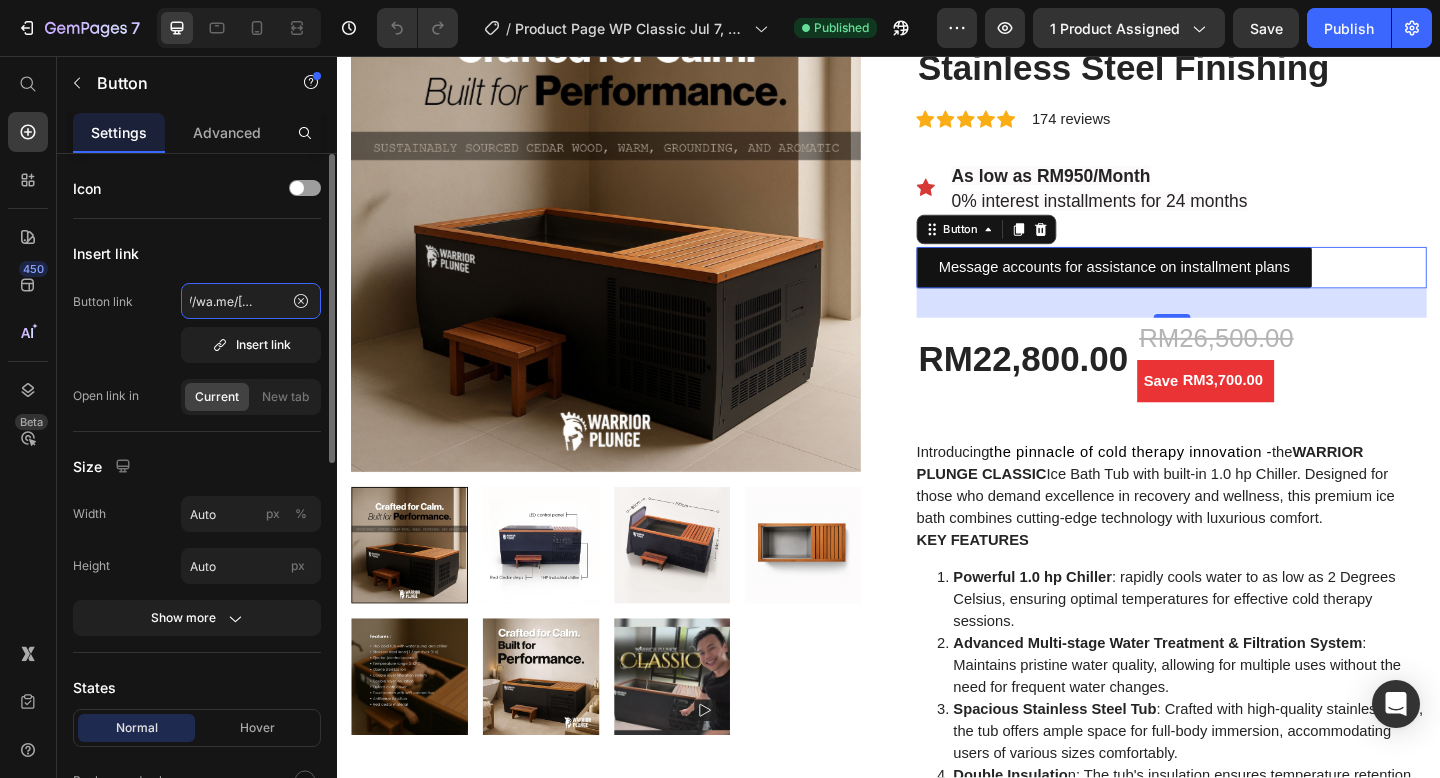 click on "https://wa.me/[PHONE]" 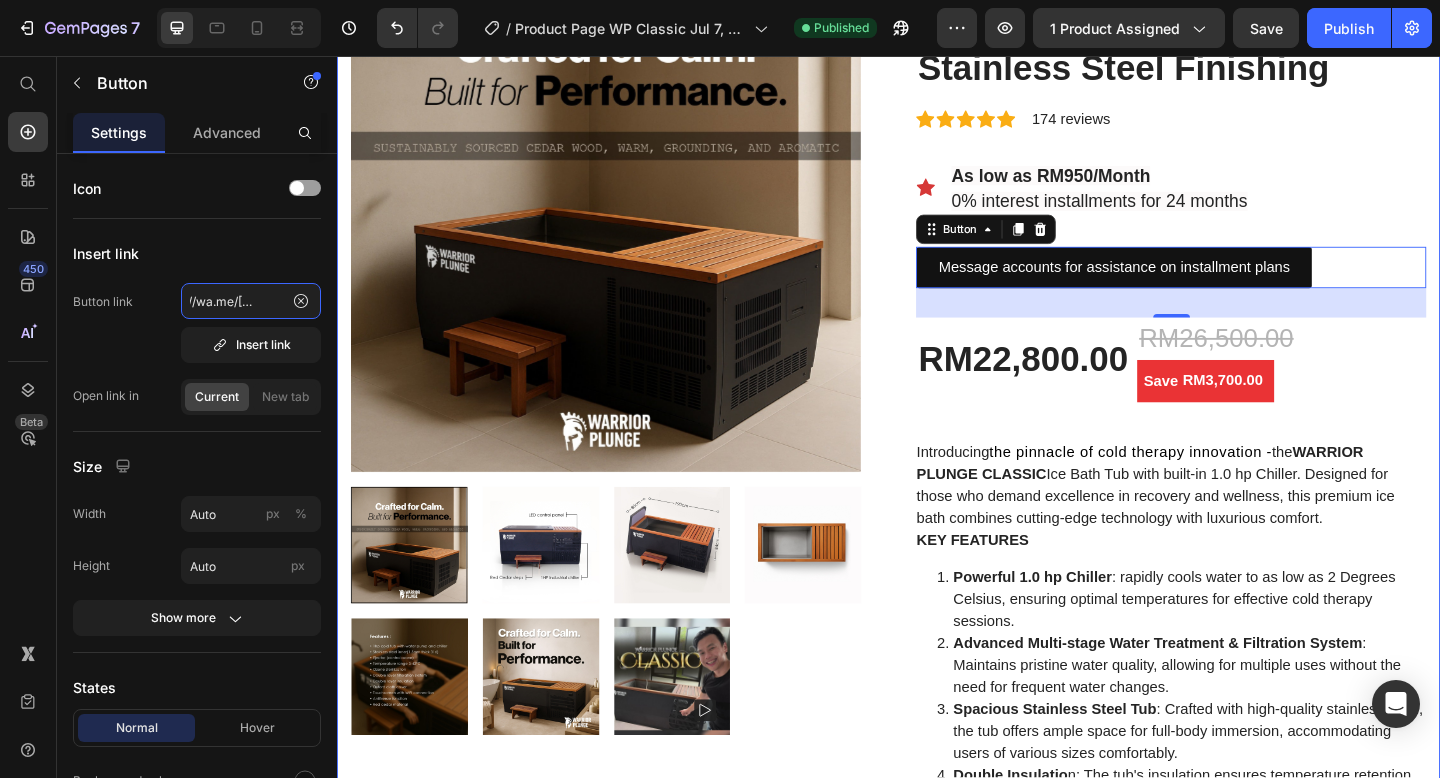scroll, scrollTop: 0, scrollLeft: 60, axis: horizontal 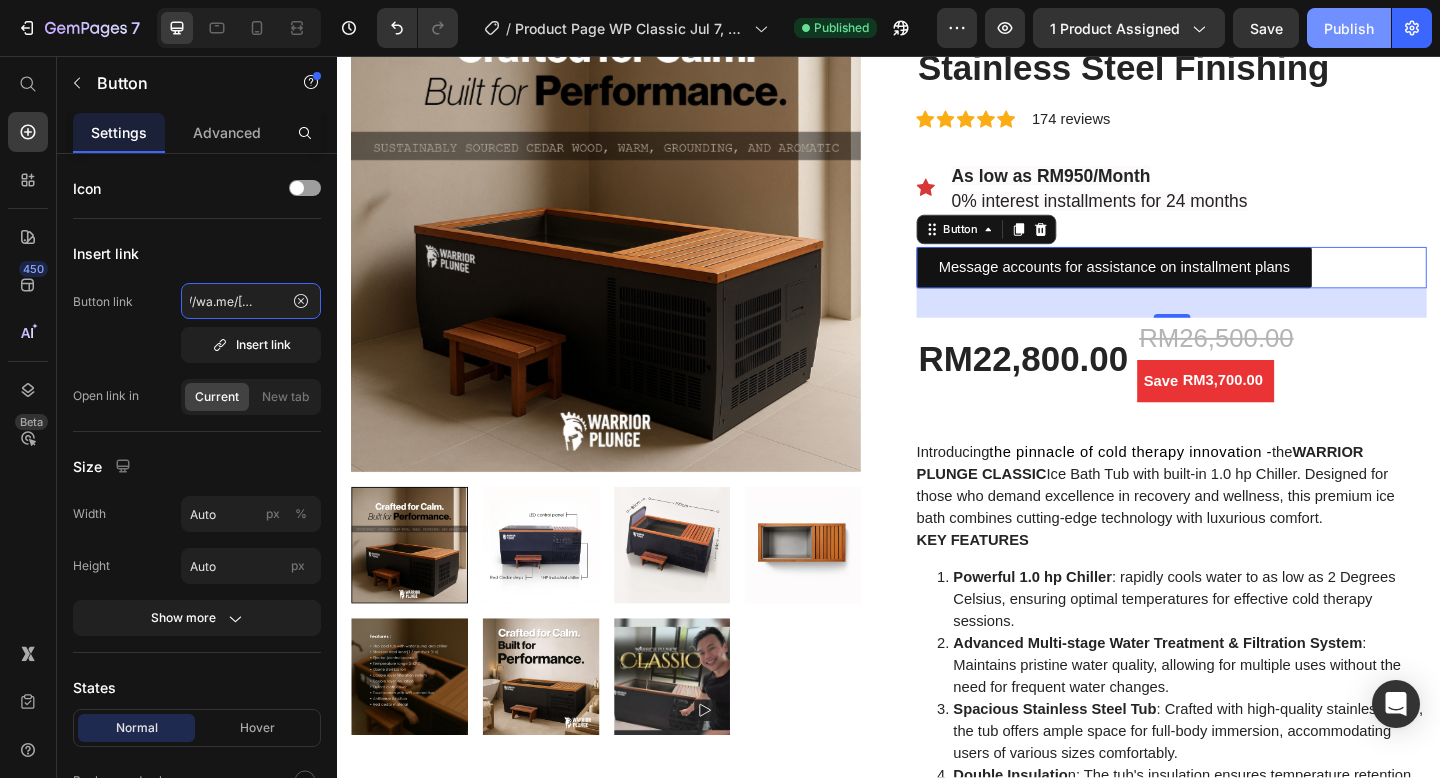type on "https://wa.me/[PHONE]" 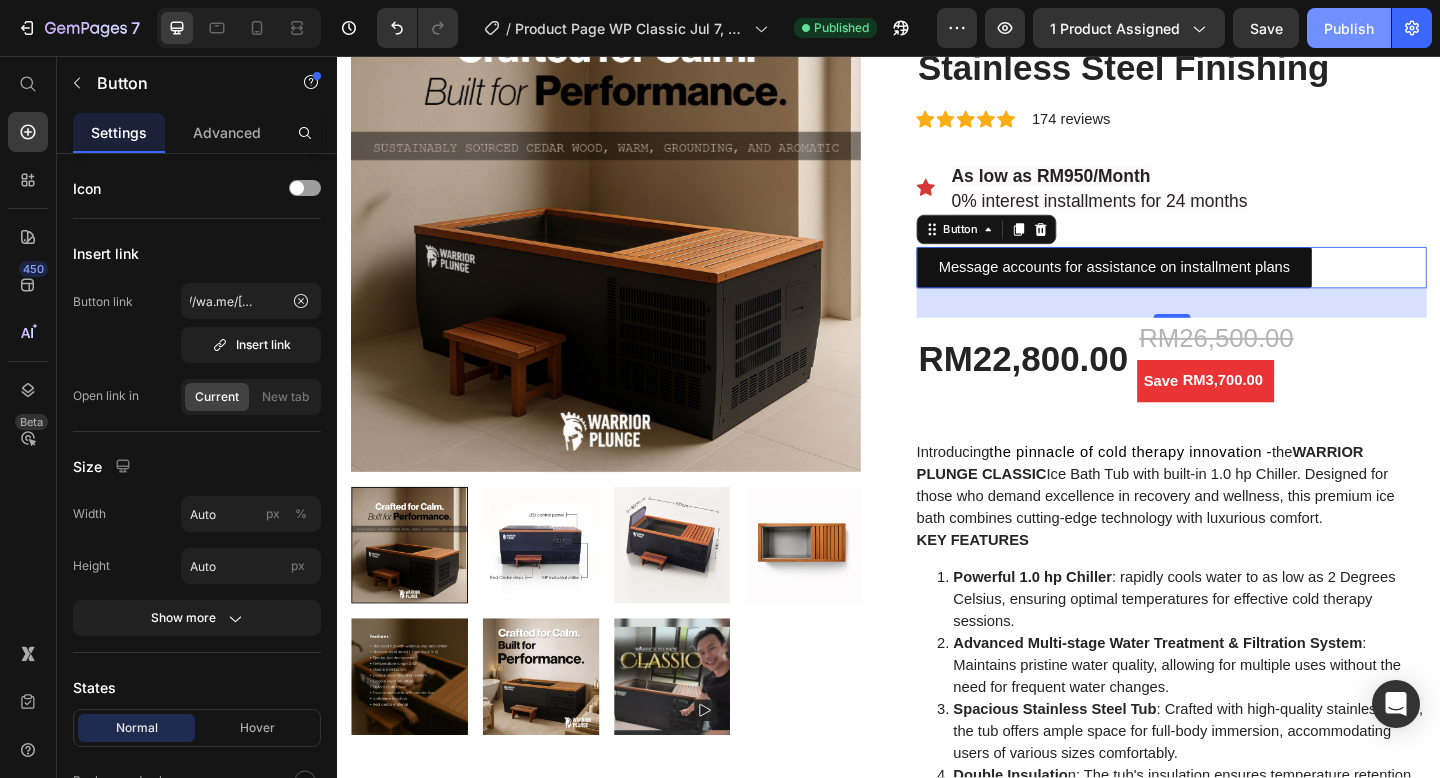 scroll, scrollTop: 0, scrollLeft: 0, axis: both 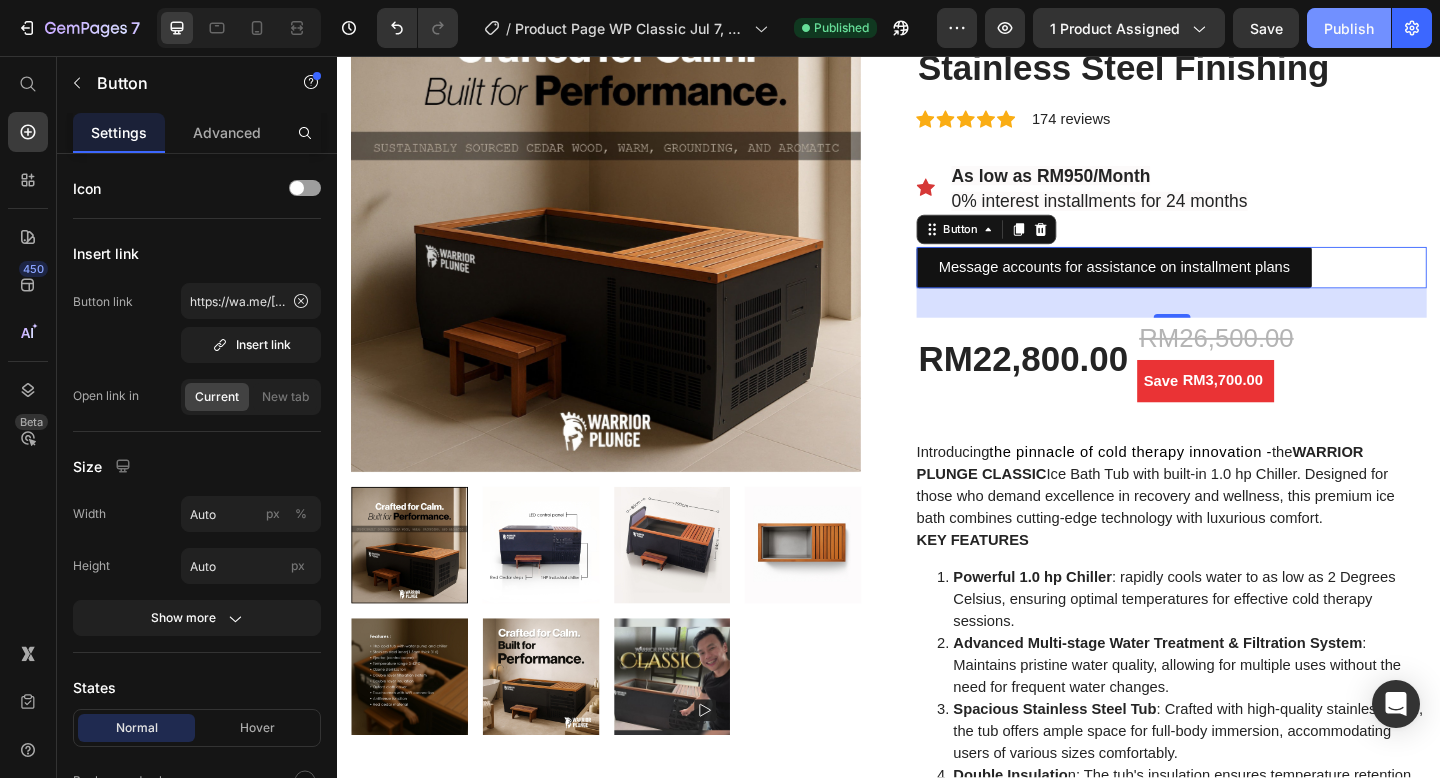 click on "Publish" at bounding box center (1349, 28) 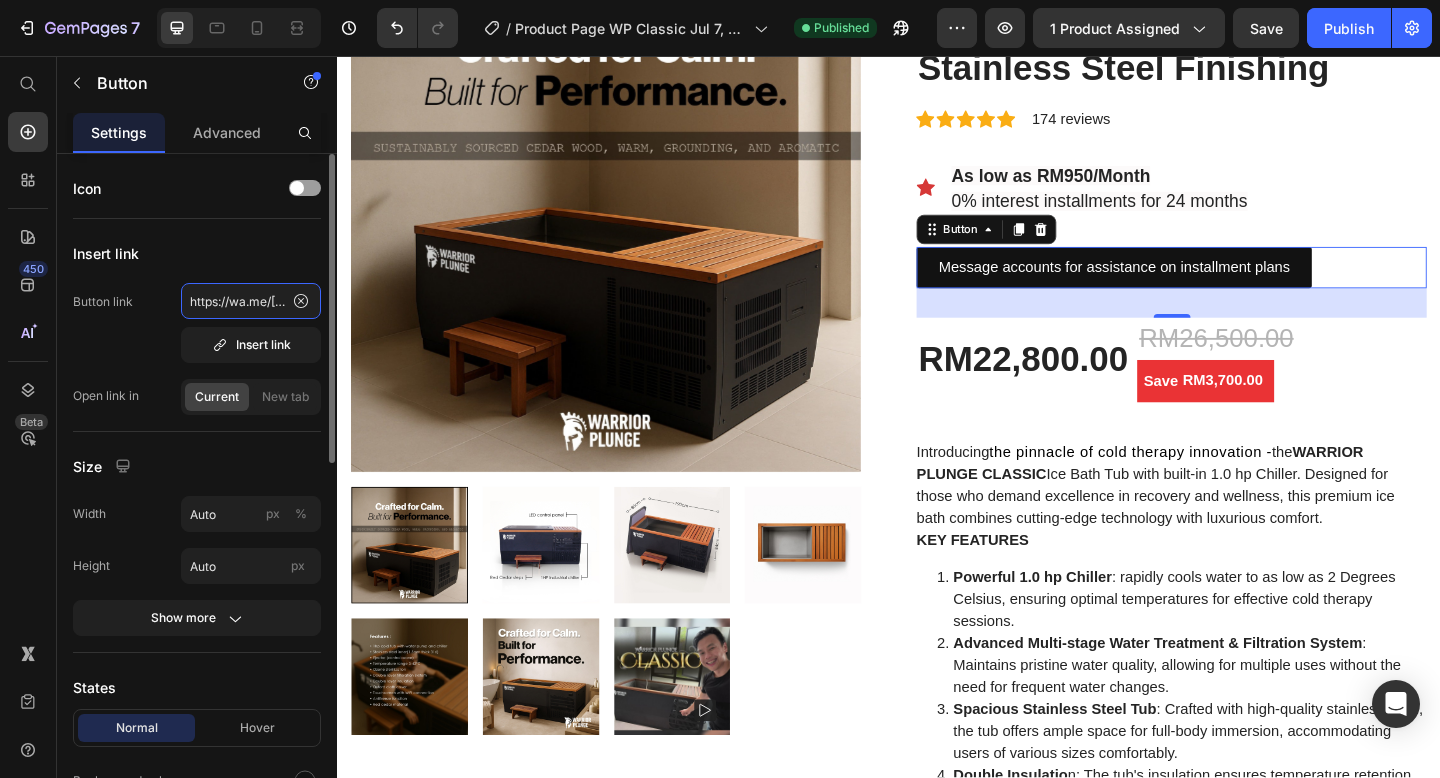 click on "https://wa.me/[PHONE]" 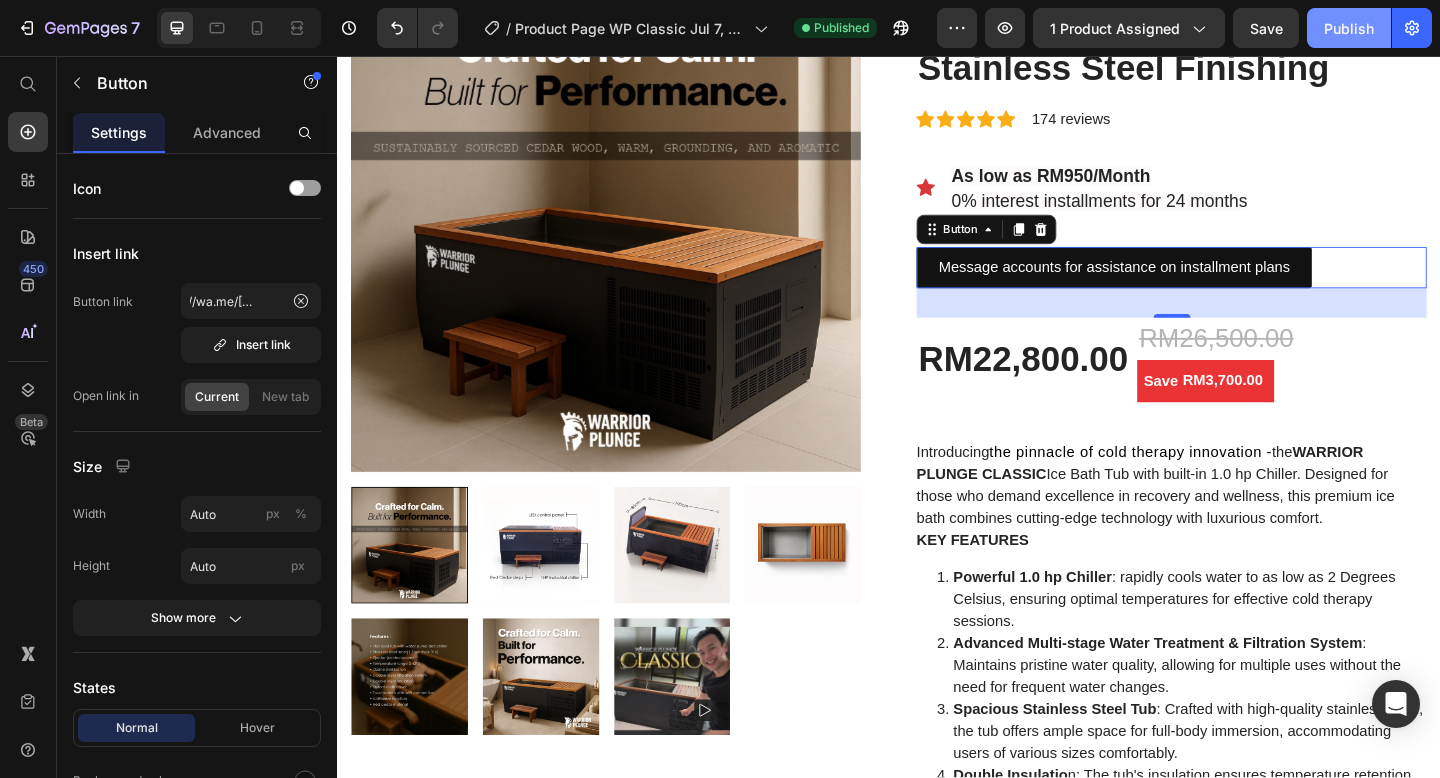 scroll, scrollTop: 0, scrollLeft: 0, axis: both 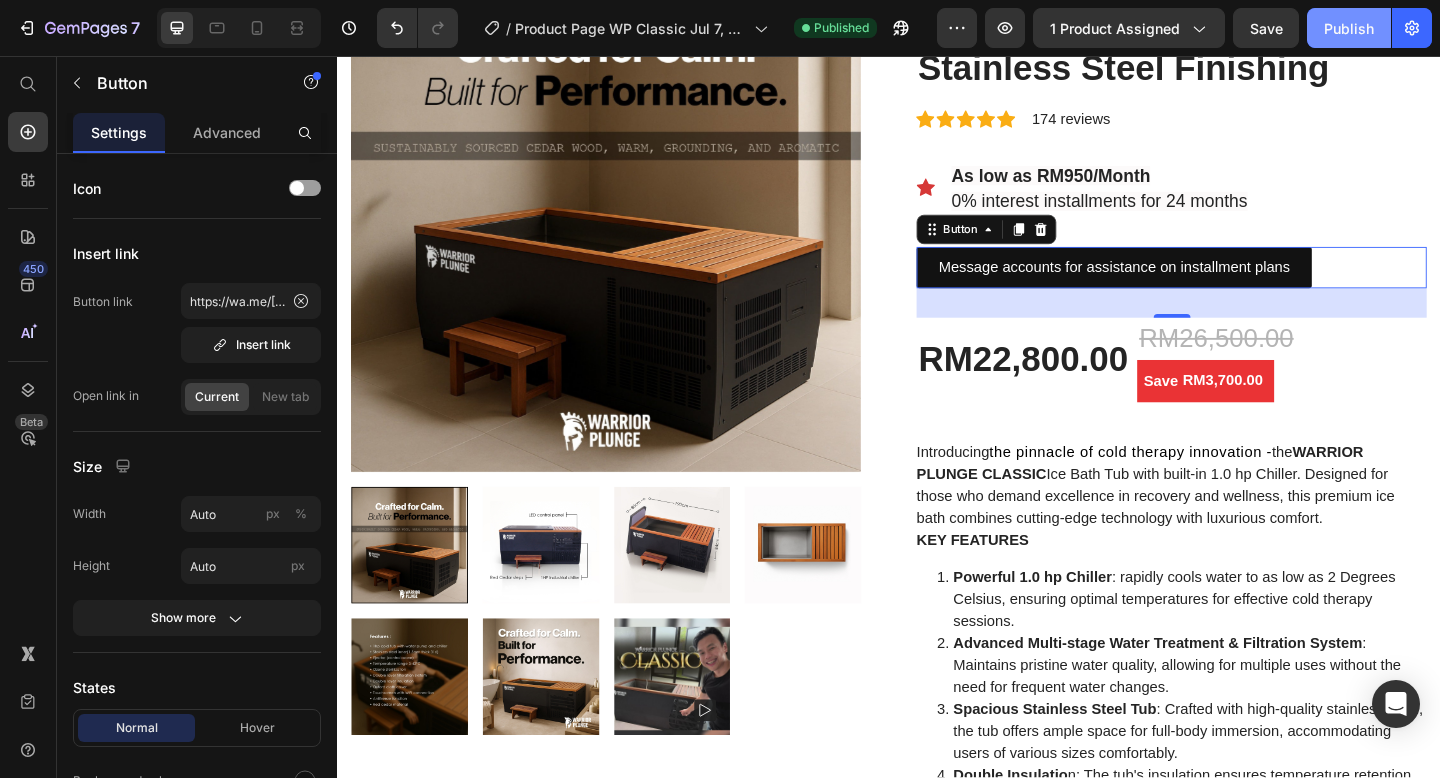 click on "Publish" at bounding box center (1349, 28) 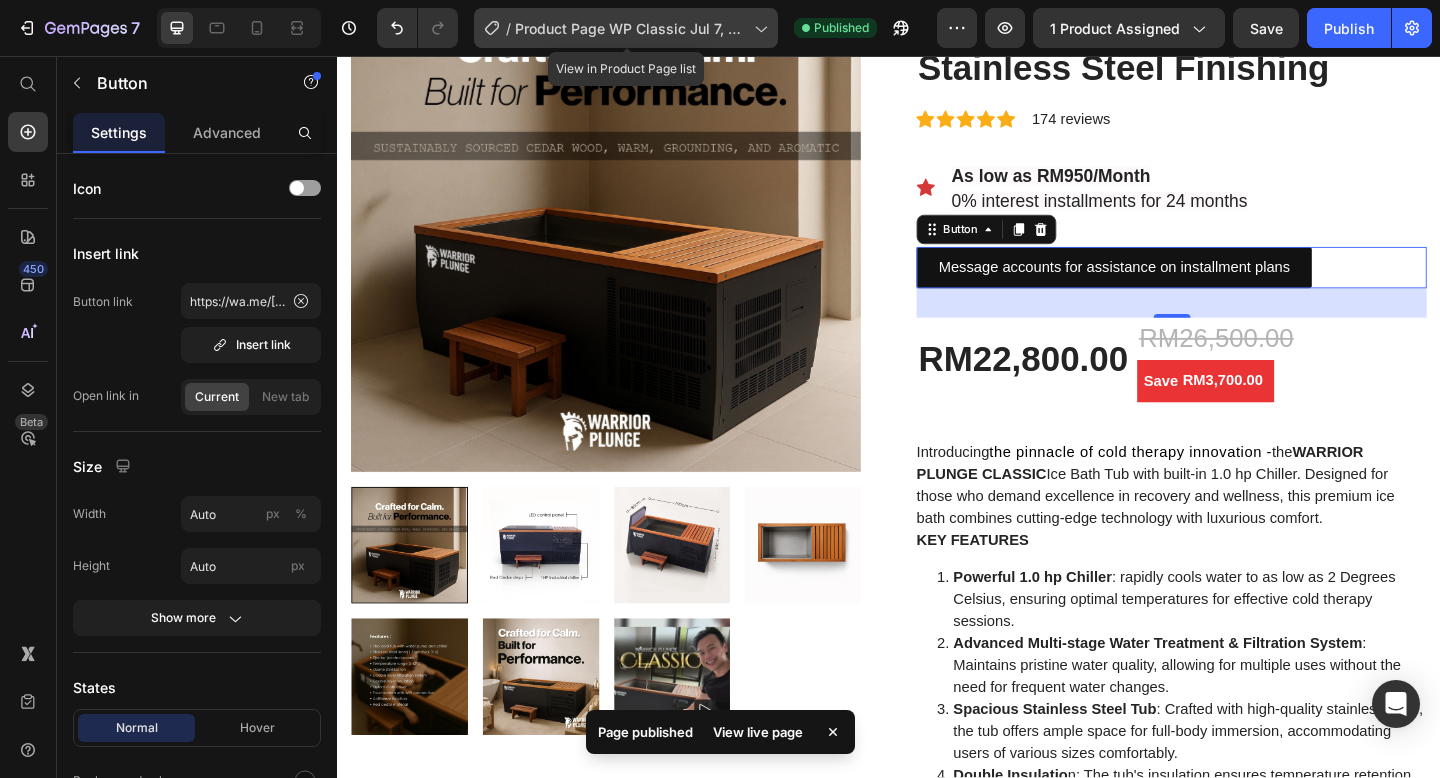 click on "Product Page WP Classic Jul 7, 19:03:07" at bounding box center (630, 28) 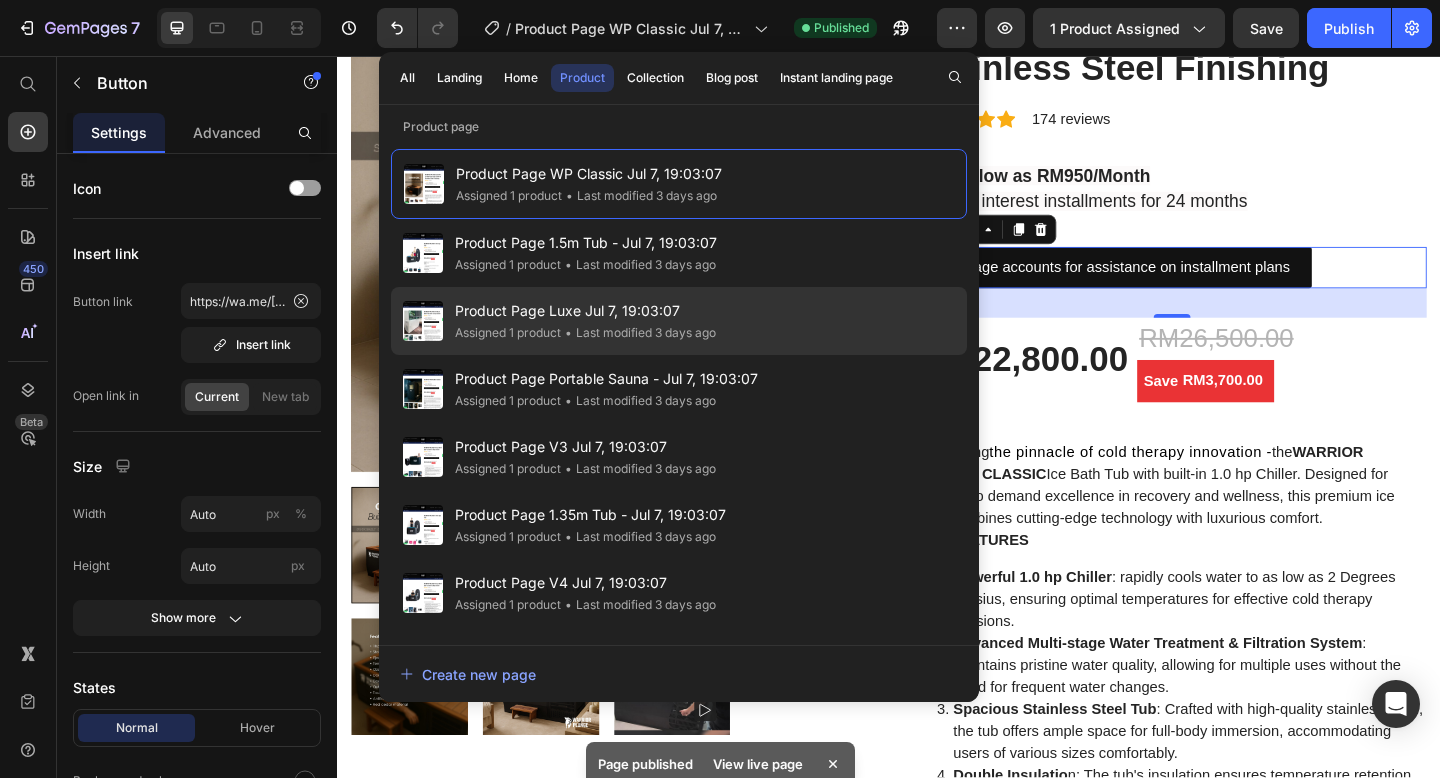 click on "Product Page Luxe Jul 7, 19:03:07 Assigned 1 product • Last modified 3 days ago" 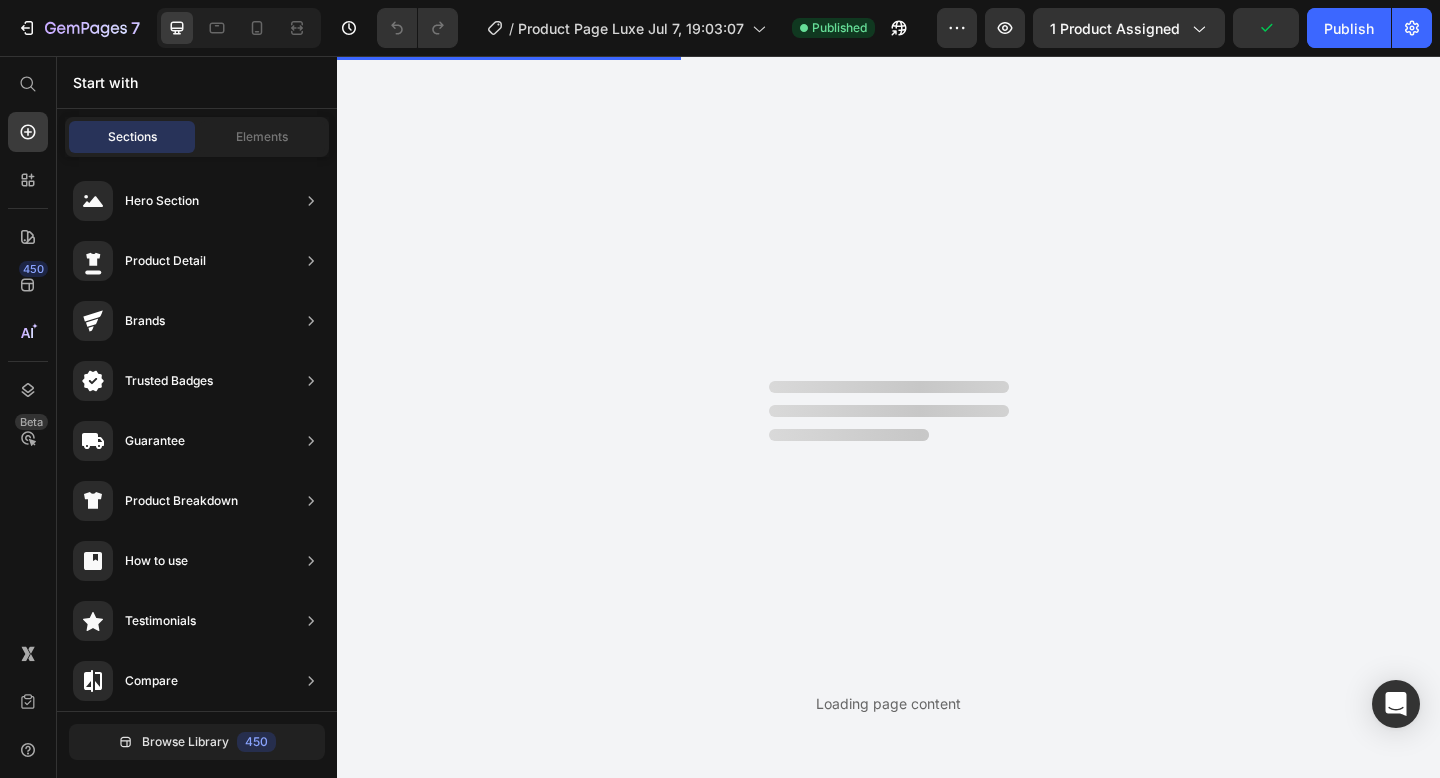 scroll, scrollTop: 0, scrollLeft: 0, axis: both 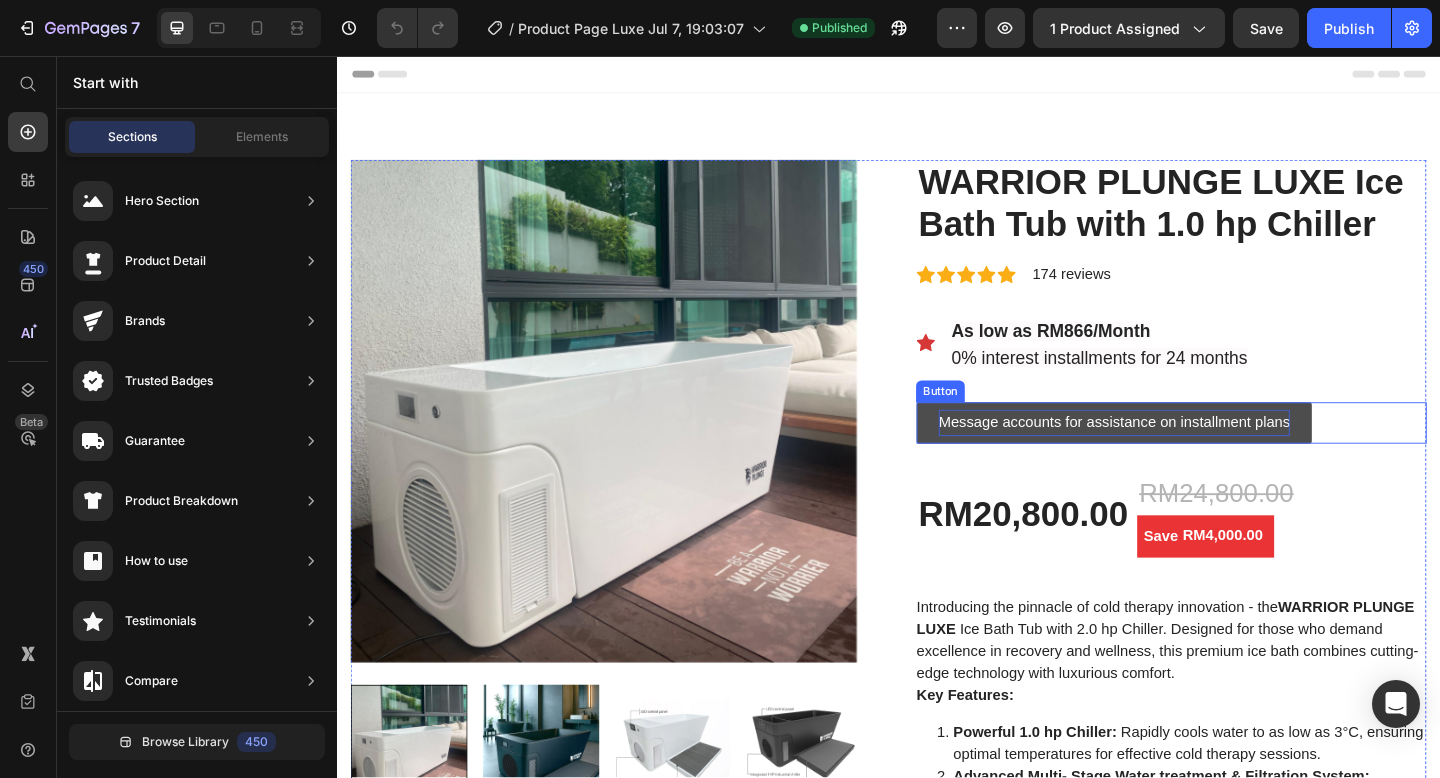 click on "Message accounts for assistance on installment plans" at bounding box center [1182, 455] 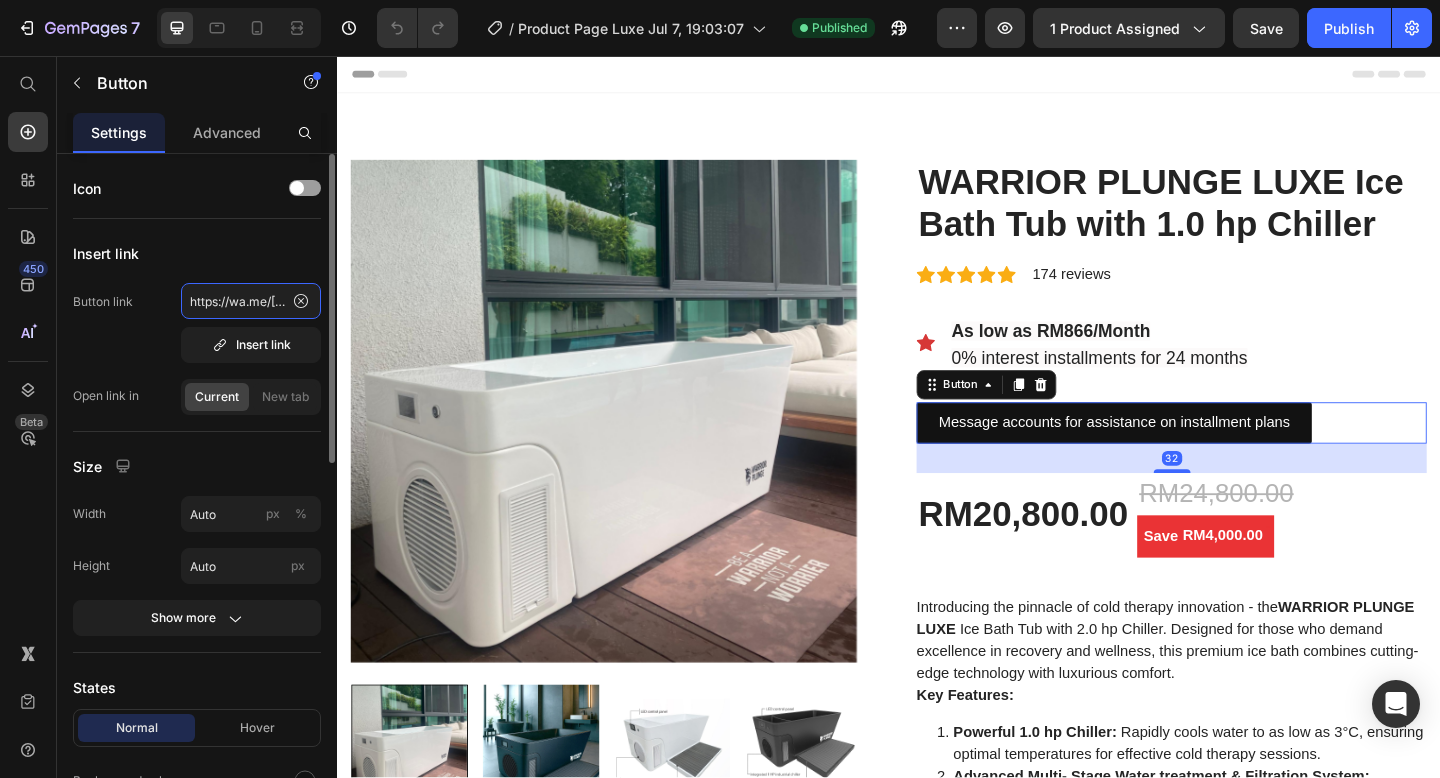 click on "https://wa.me/[PHONE]" 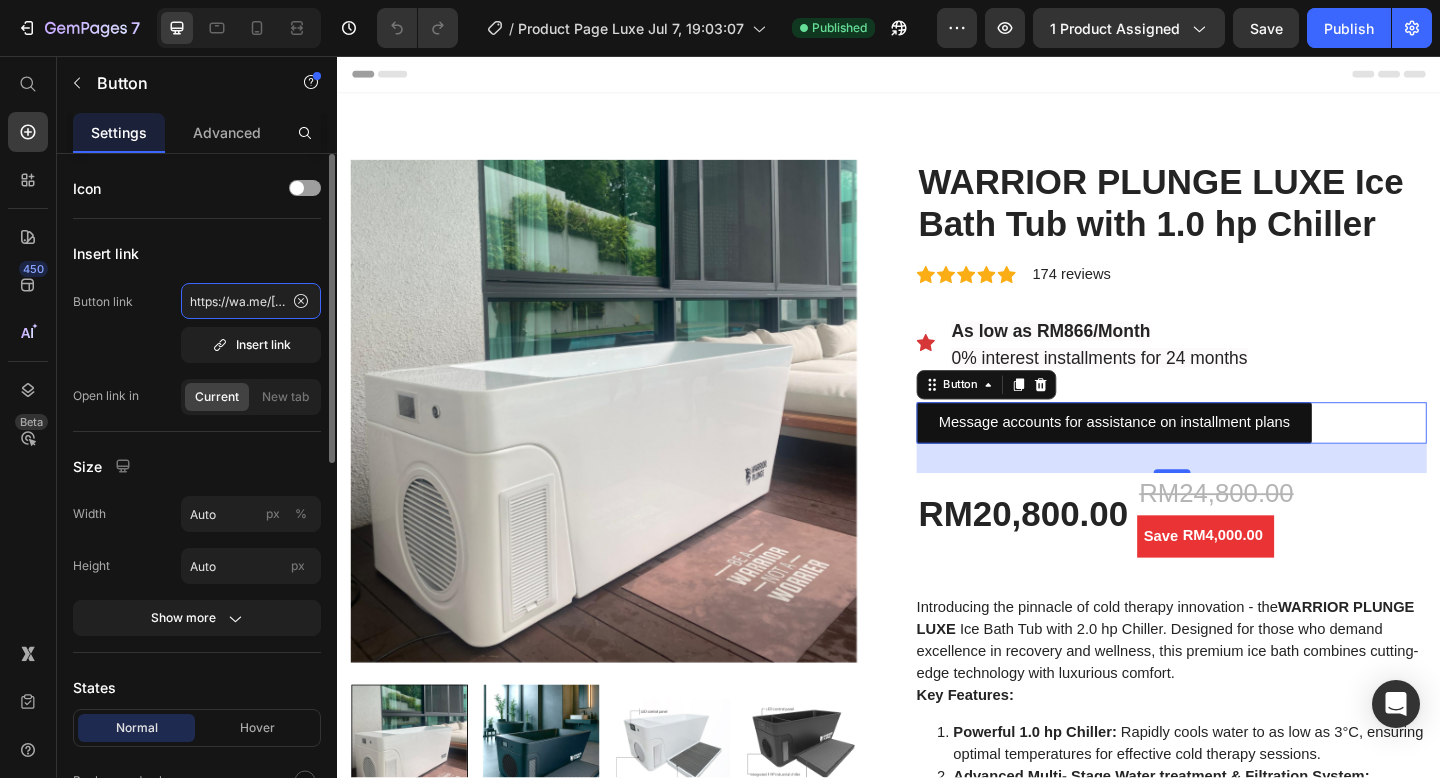 scroll, scrollTop: 0, scrollLeft: 45, axis: horizontal 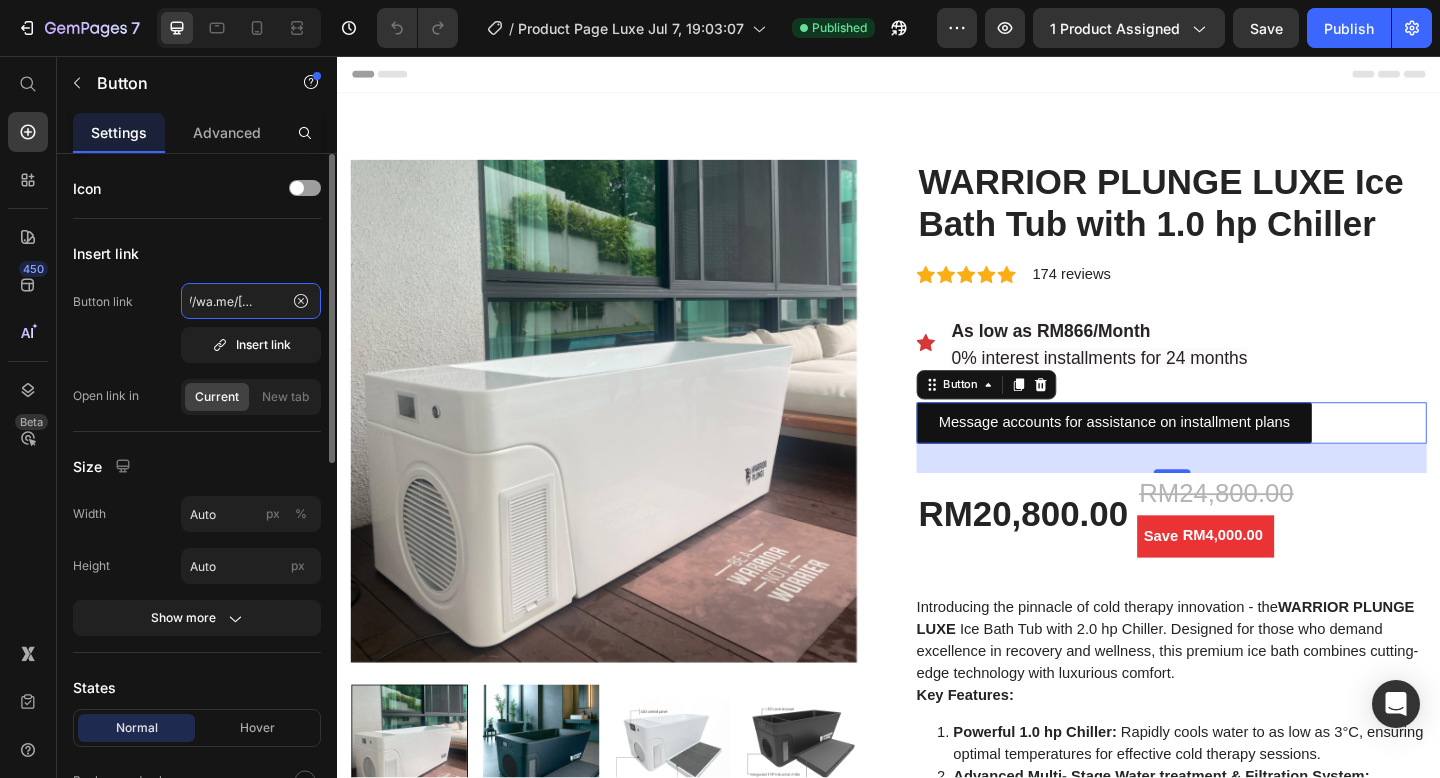 click on "https://wa.me/[PHONE]" 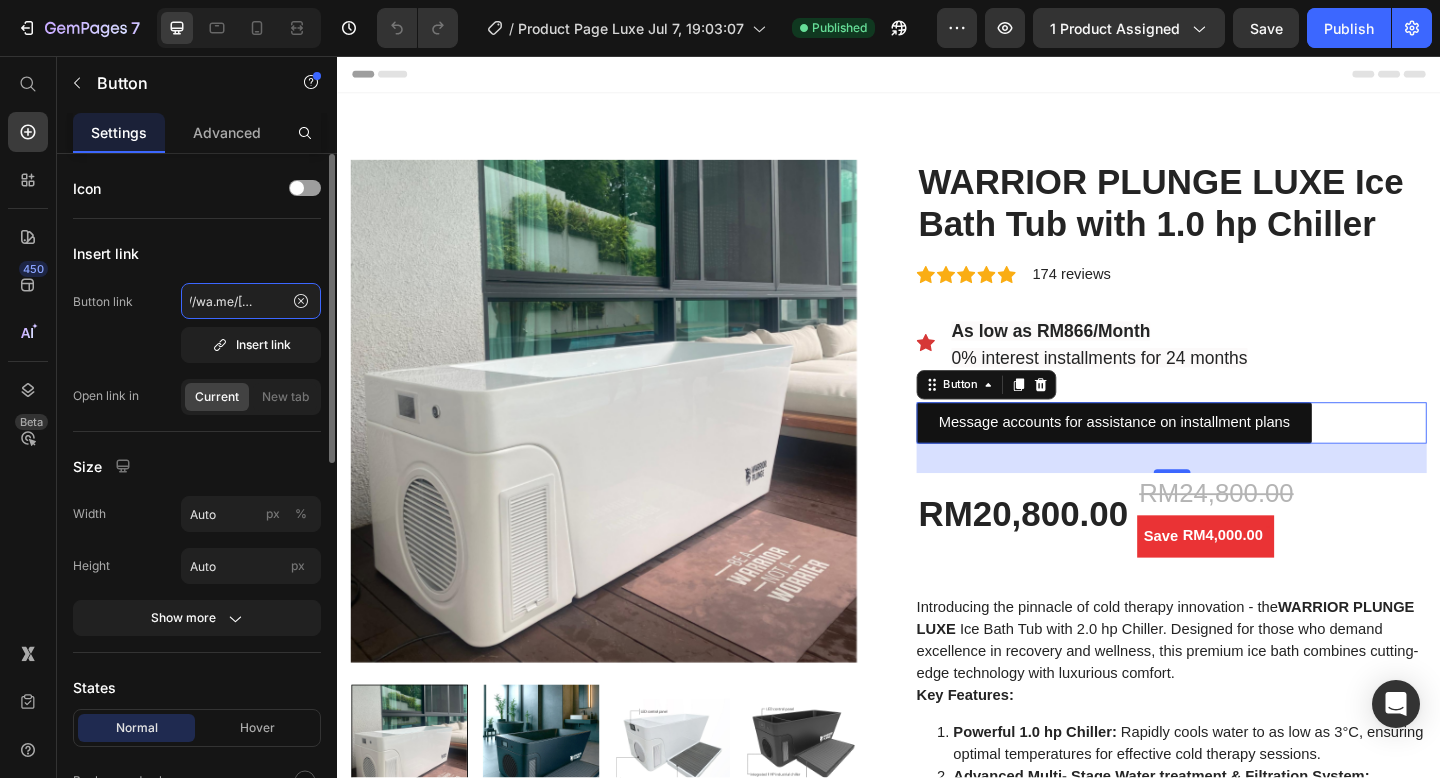 click on "https://wa.me/[PHONE]" 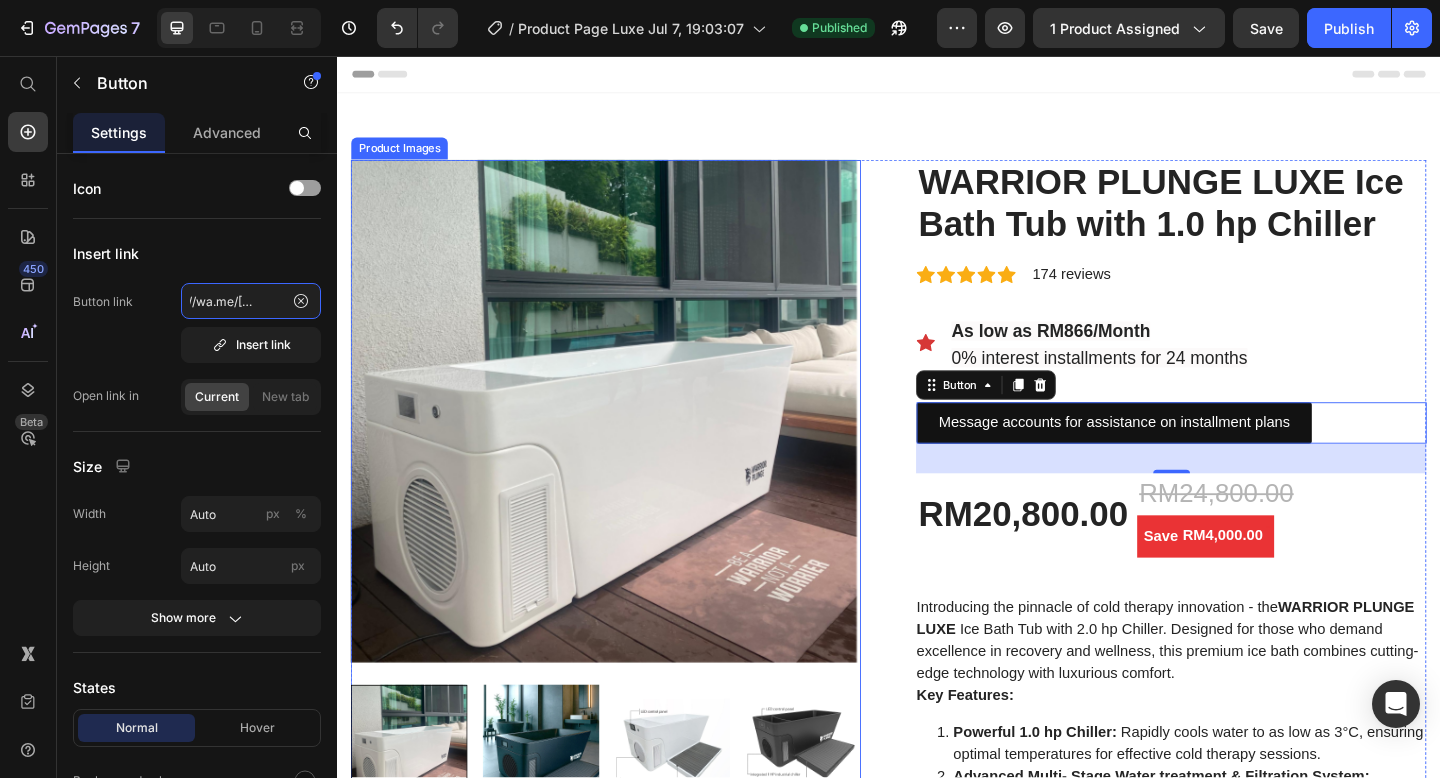 scroll, scrollTop: 0, scrollLeft: 60, axis: horizontal 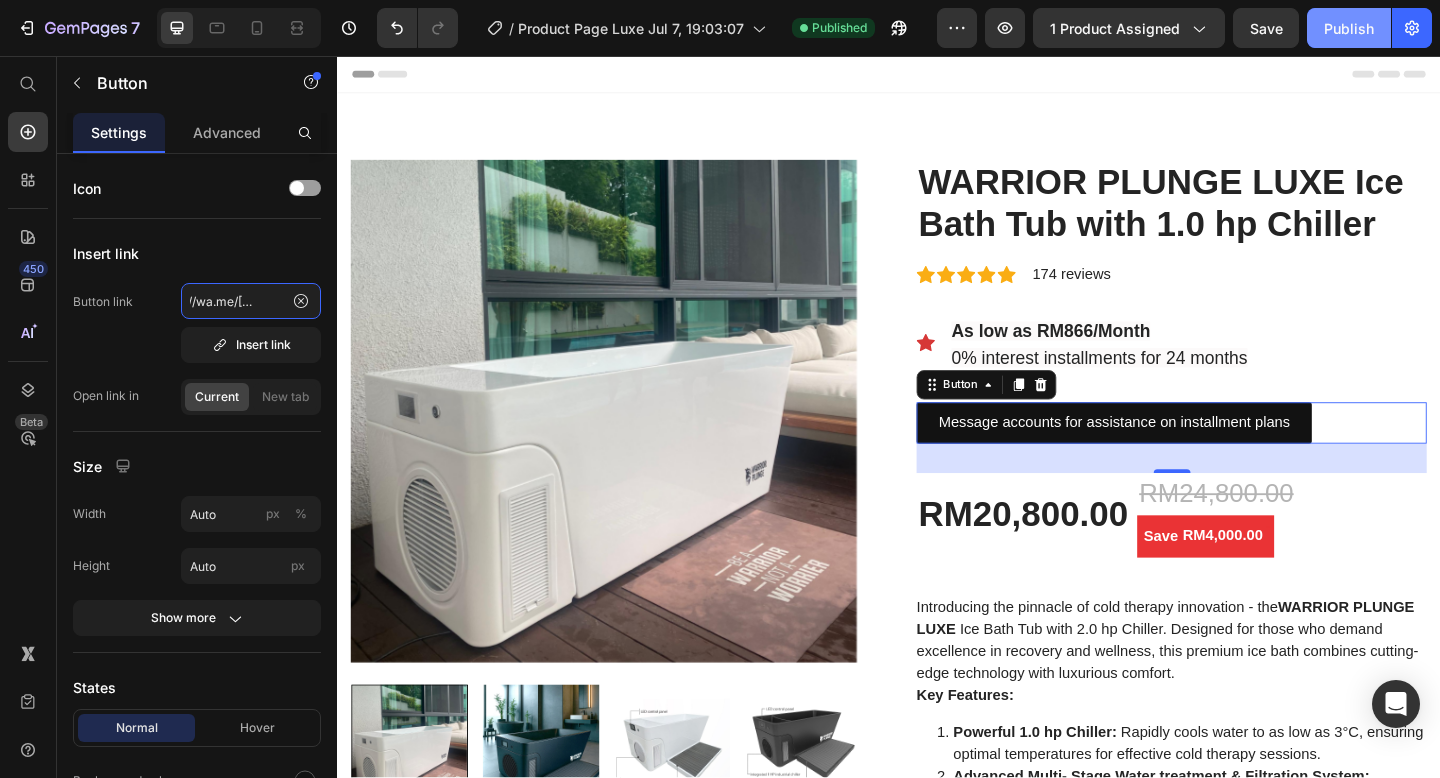 type on "https://wa.me/[PHONE]" 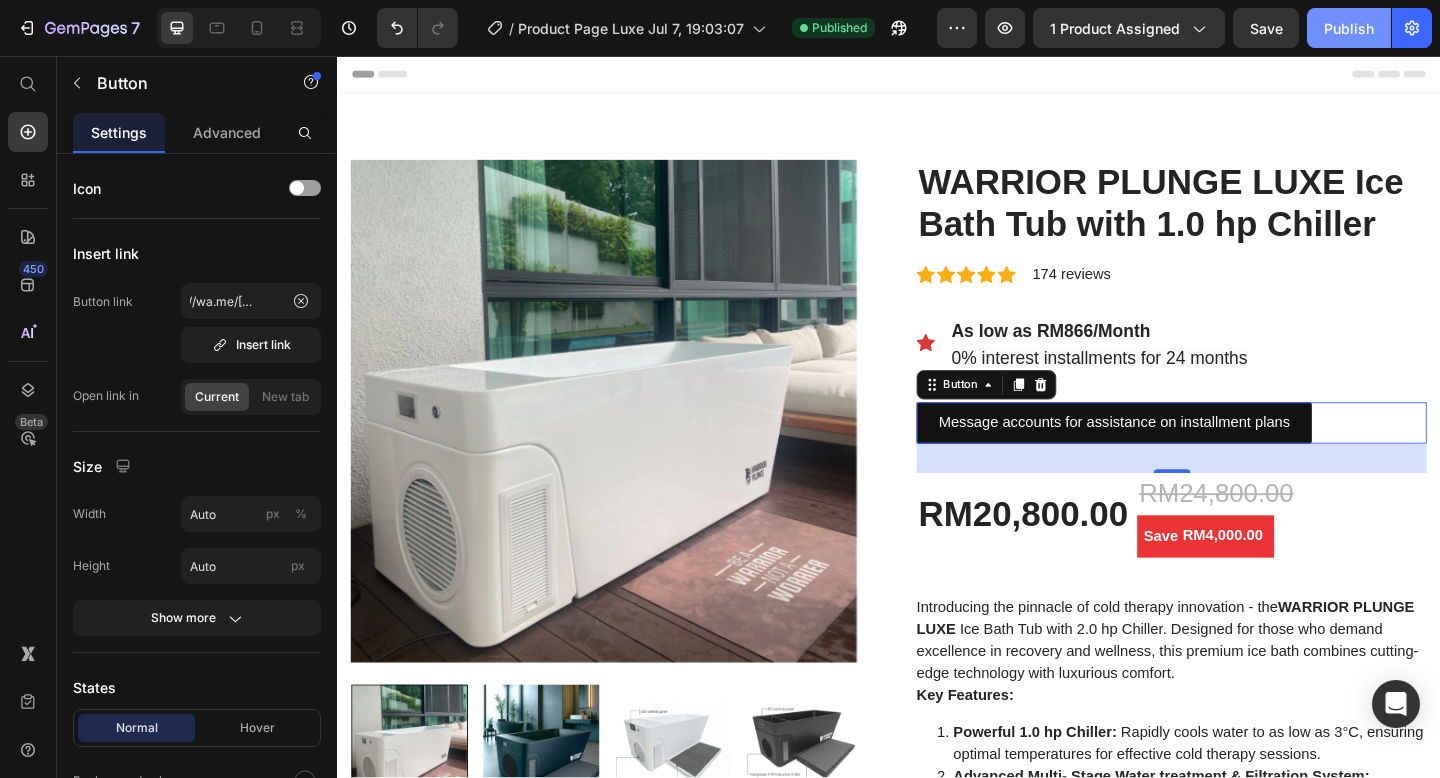 scroll, scrollTop: 0, scrollLeft: 0, axis: both 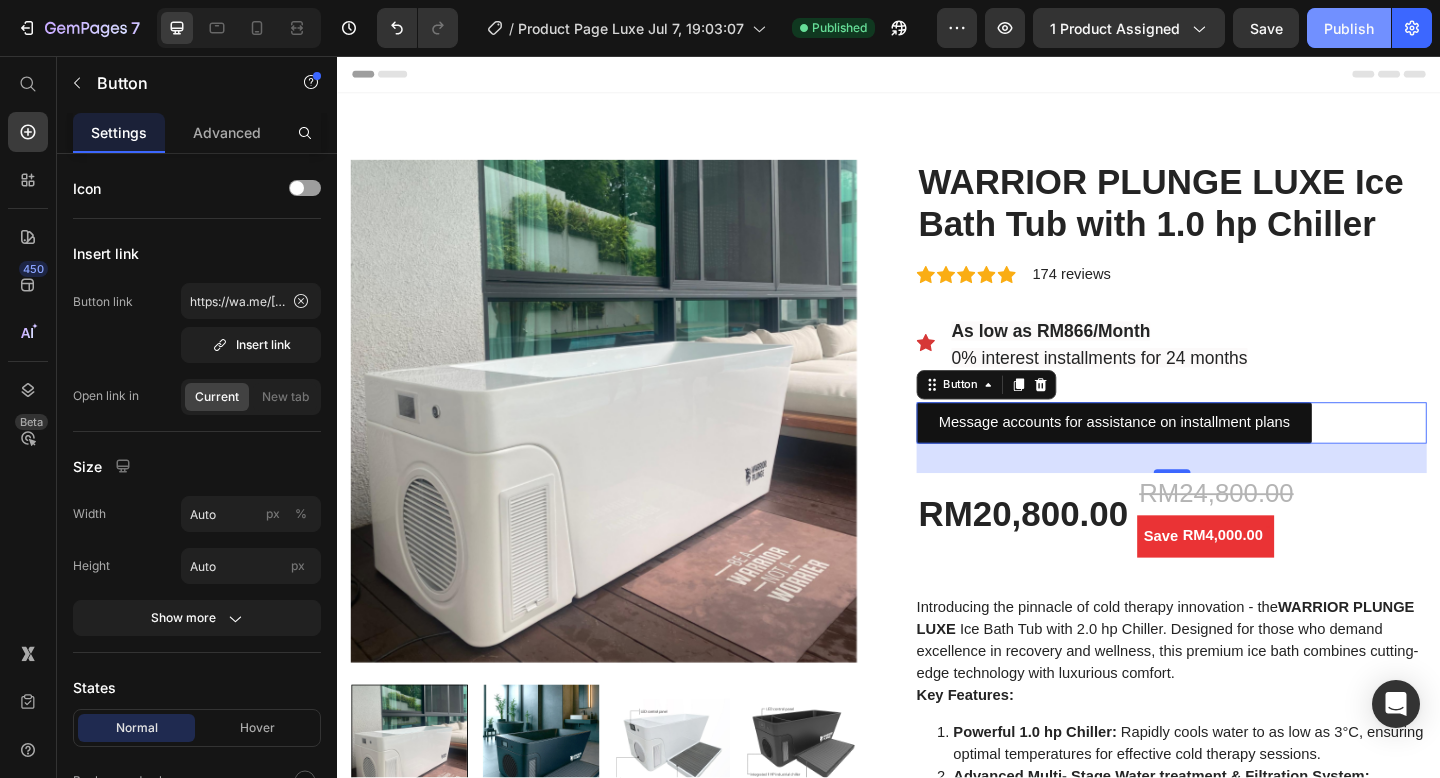 click on "Publish" at bounding box center (1349, 28) 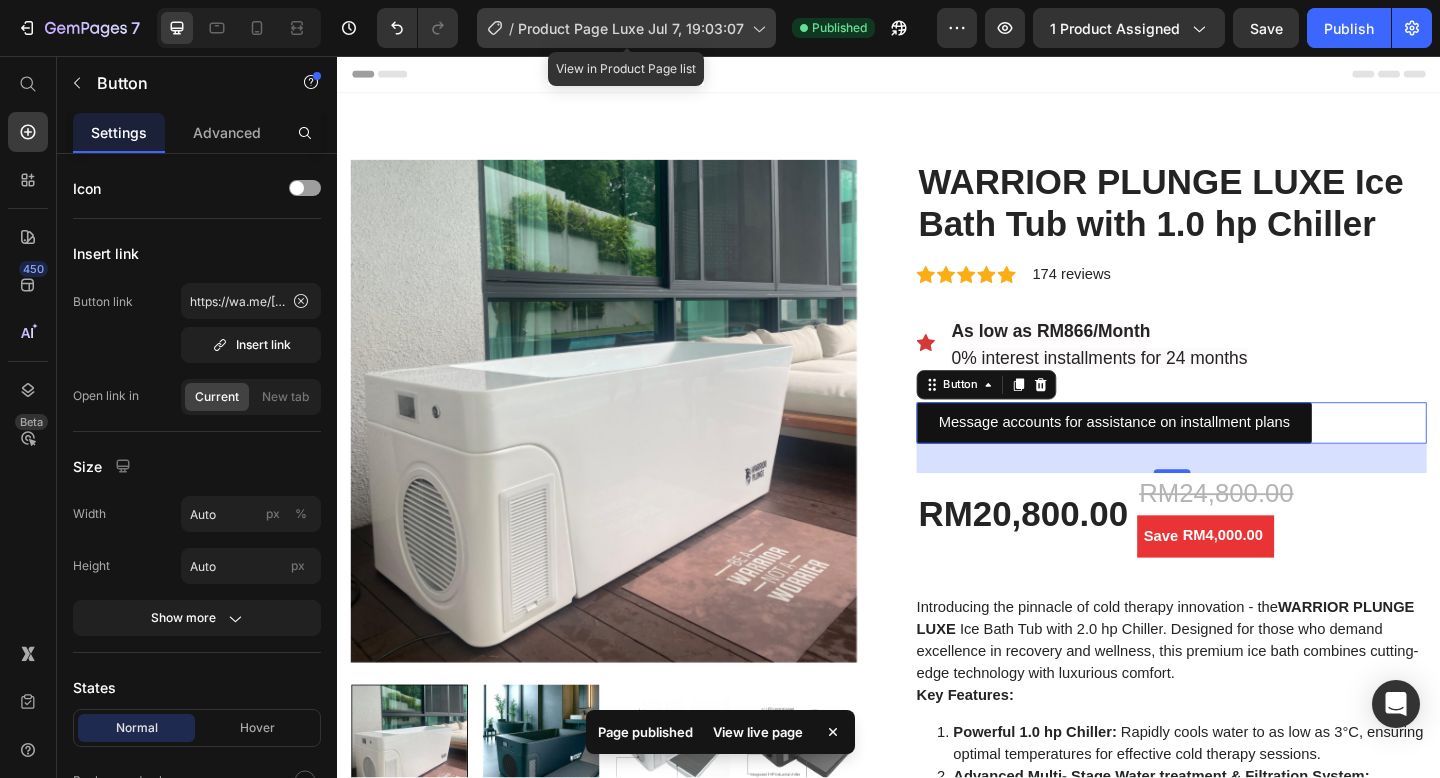 click on "Product Page Luxe Jul 7, 19:03:07" at bounding box center (631, 28) 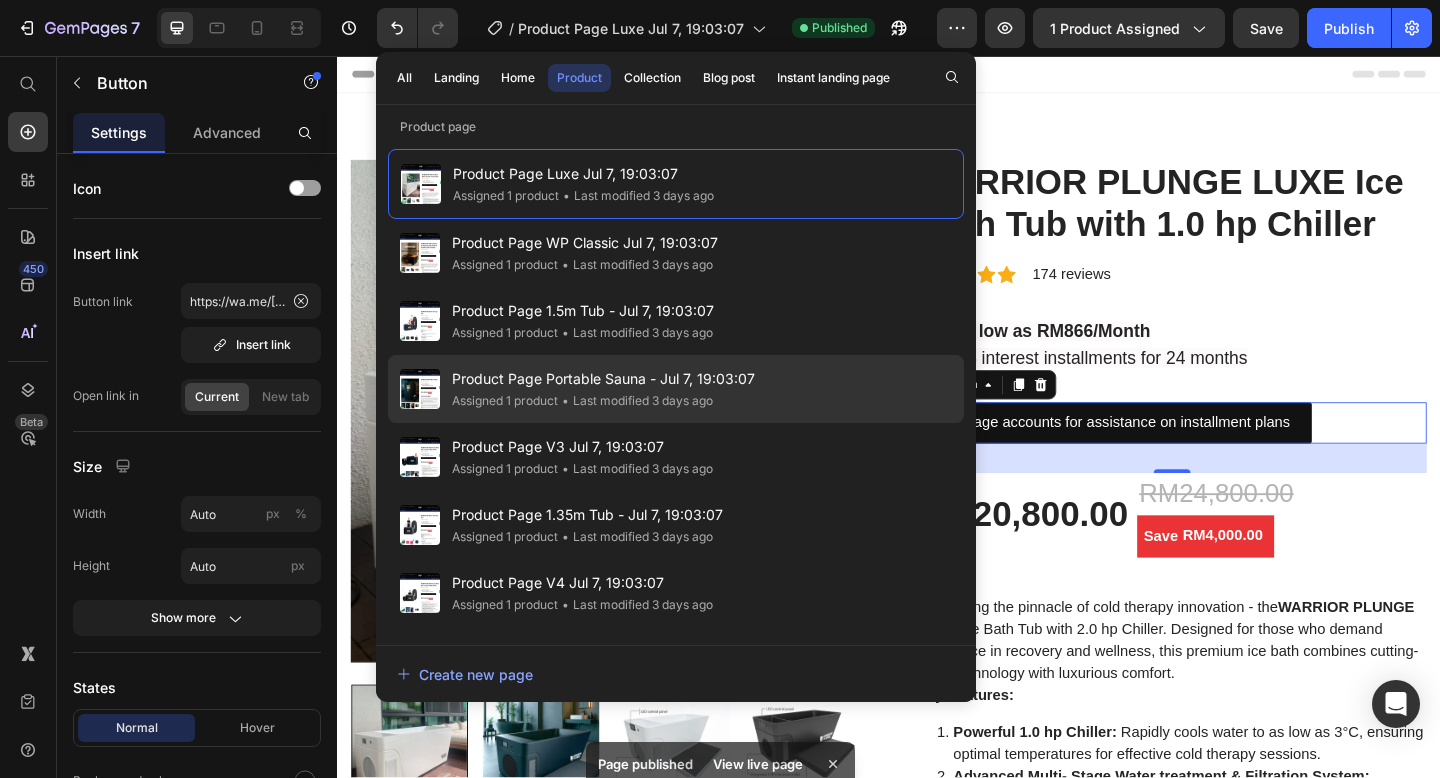 click on "Product Page Portable Sauna - Jul 7, 19:03:07" at bounding box center [603, 379] 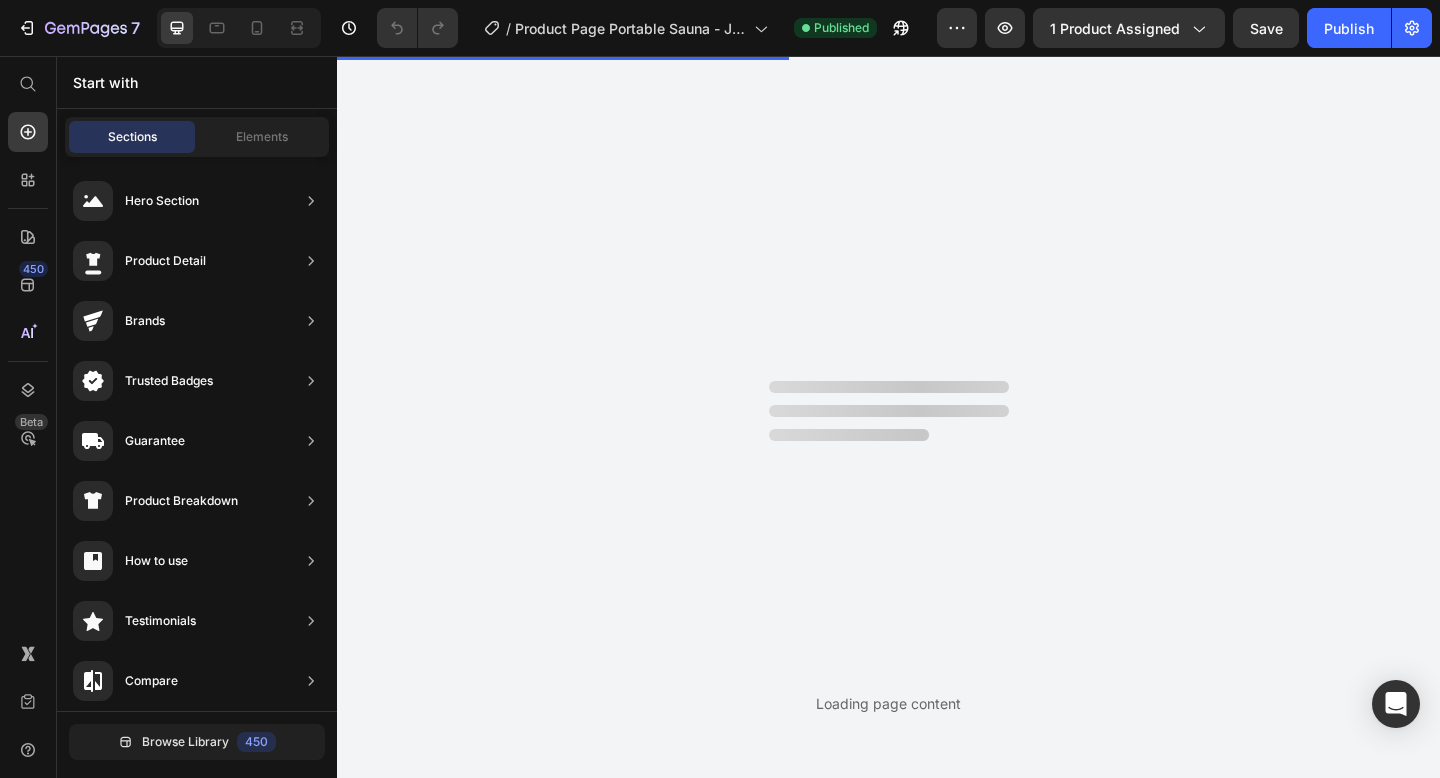 scroll, scrollTop: 0, scrollLeft: 0, axis: both 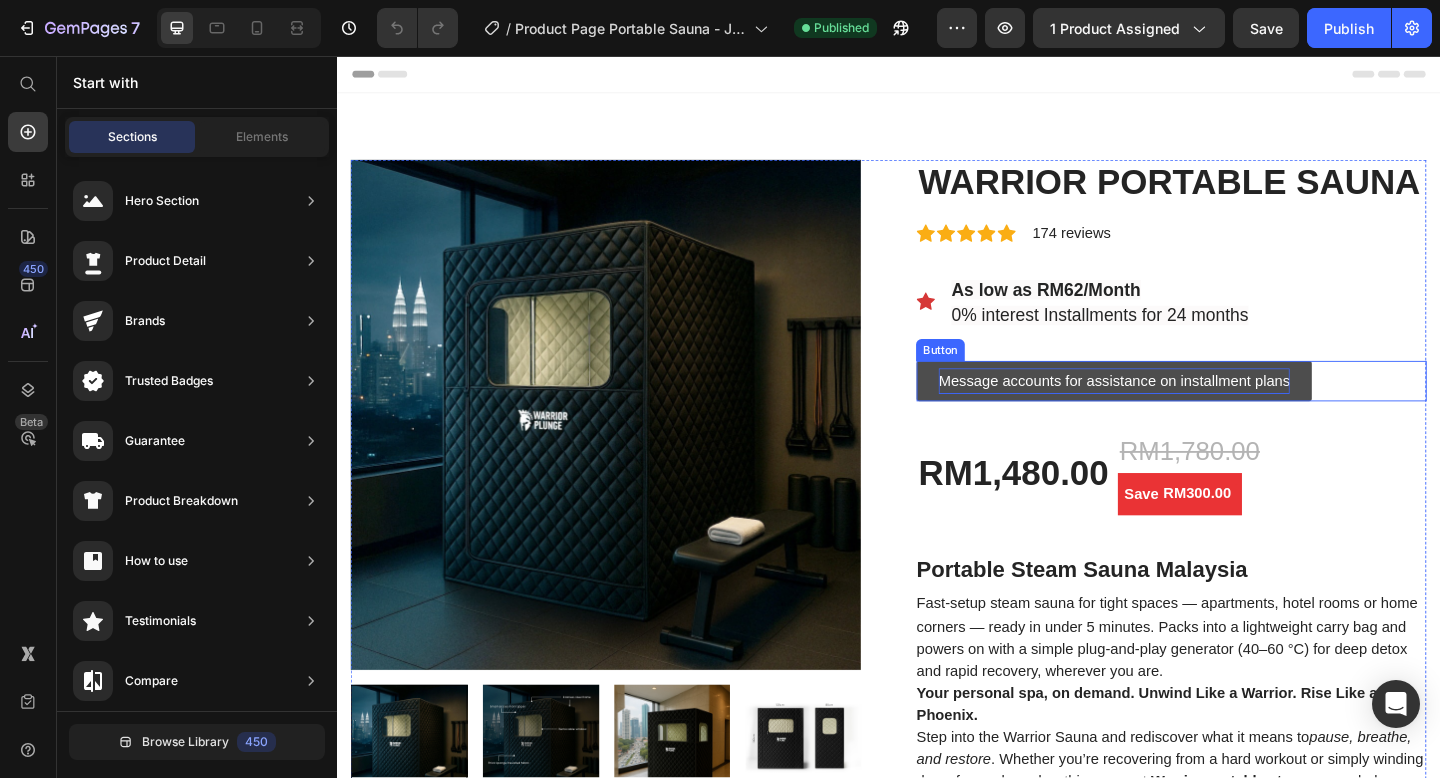 click on "Message accounts for assistance on installment plans" at bounding box center [1182, 410] 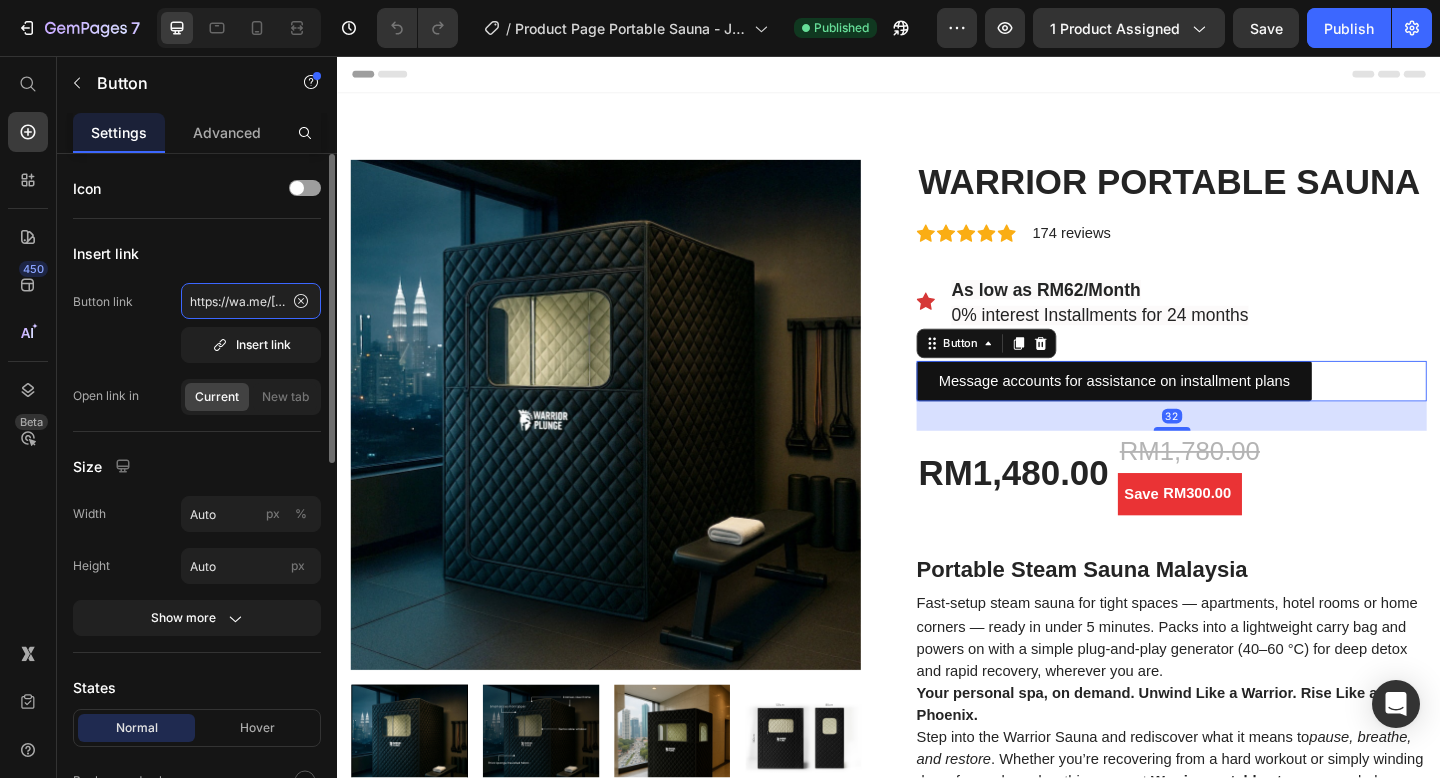 click on "https://wa.me/[PHONE]" 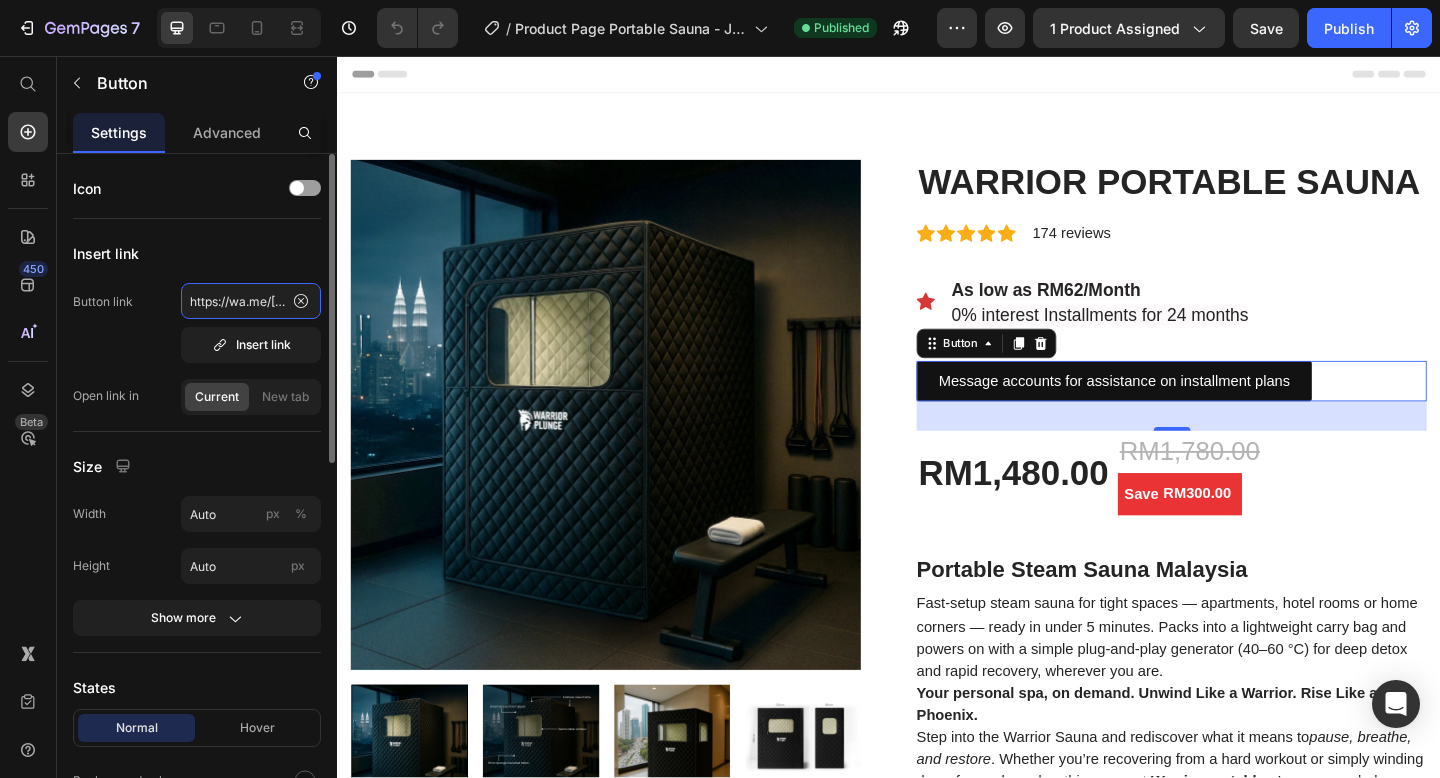 scroll, scrollTop: 0, scrollLeft: 60, axis: horizontal 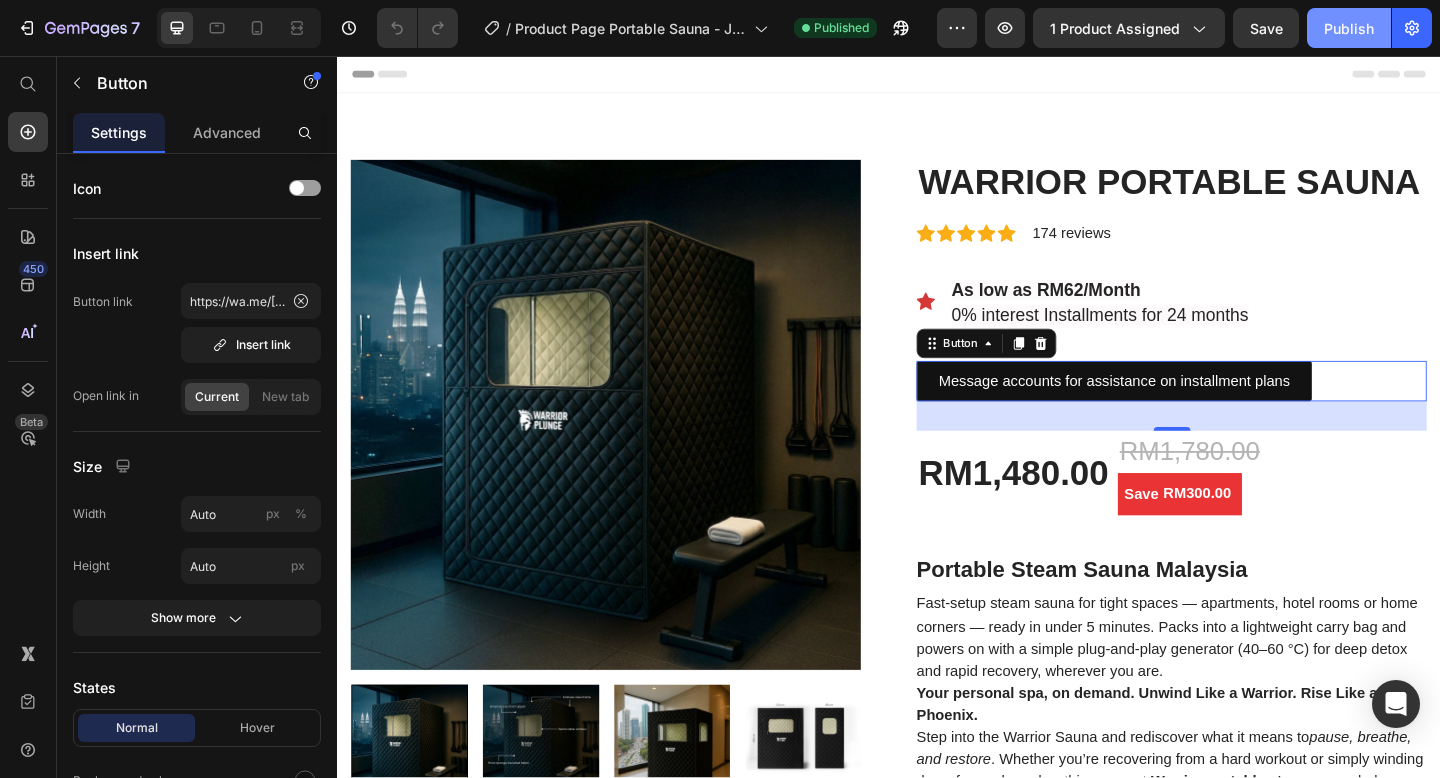 click on "Publish" at bounding box center (1349, 28) 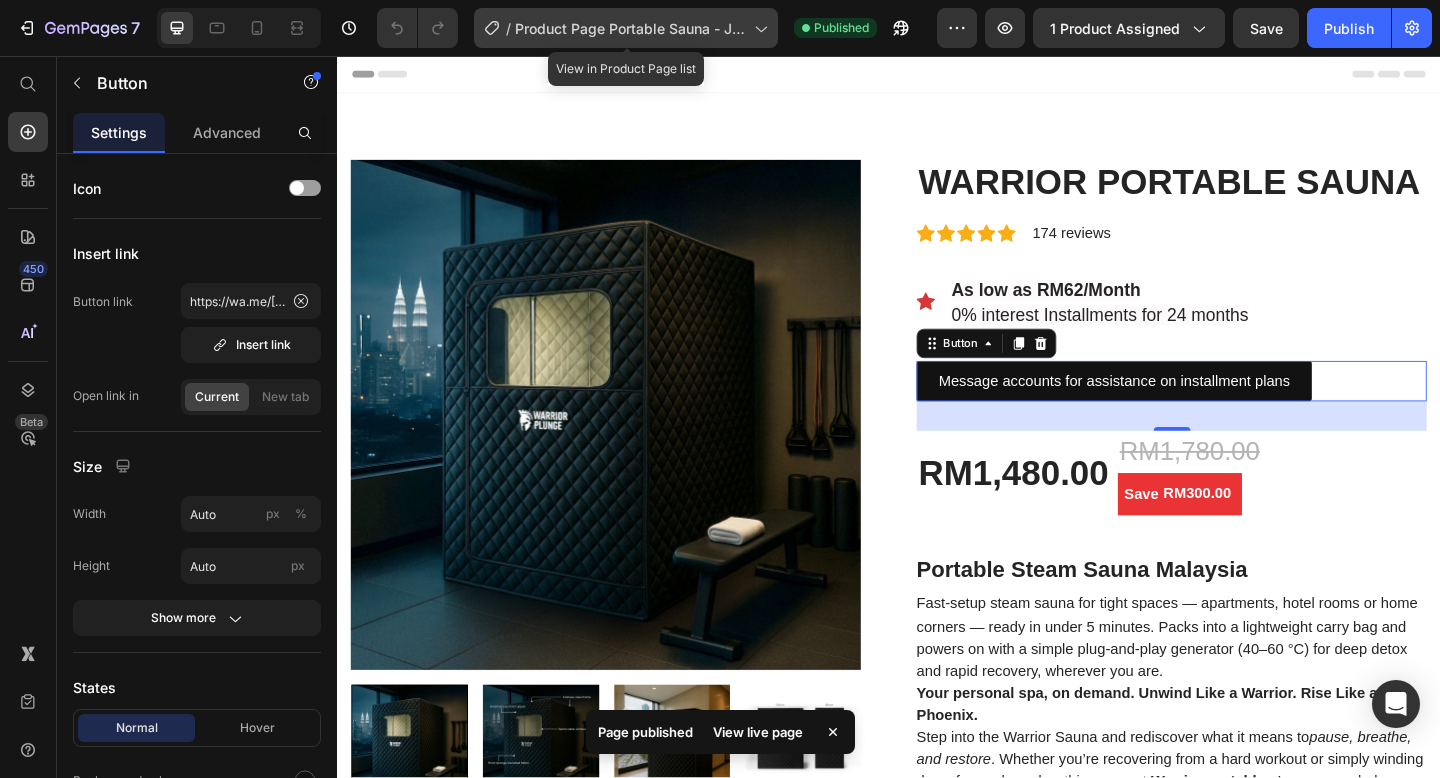 click on "Product Page Portable Sauna - Jul 7, 19:03:07" at bounding box center [630, 28] 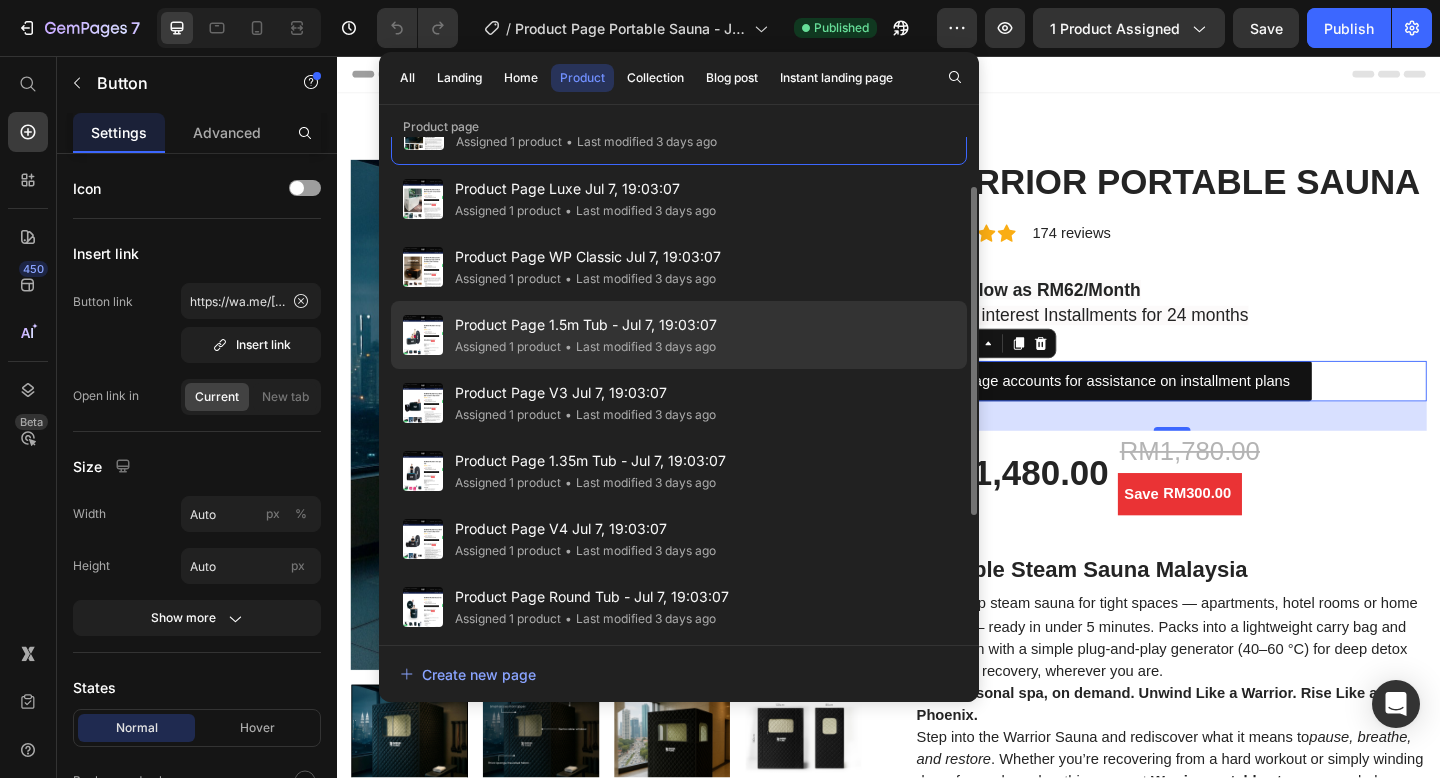 scroll, scrollTop: 63, scrollLeft: 0, axis: vertical 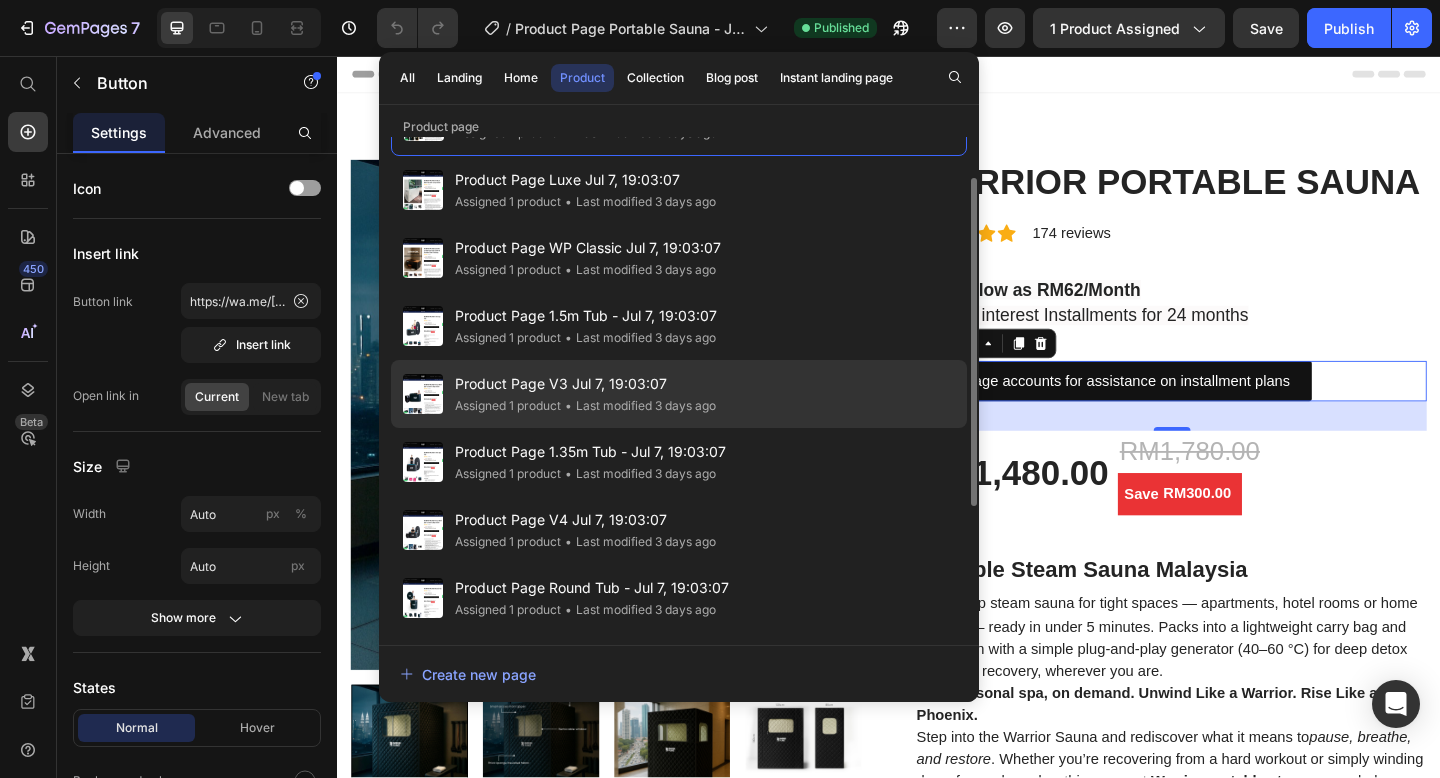 click on "• Last modified 3 days ago" 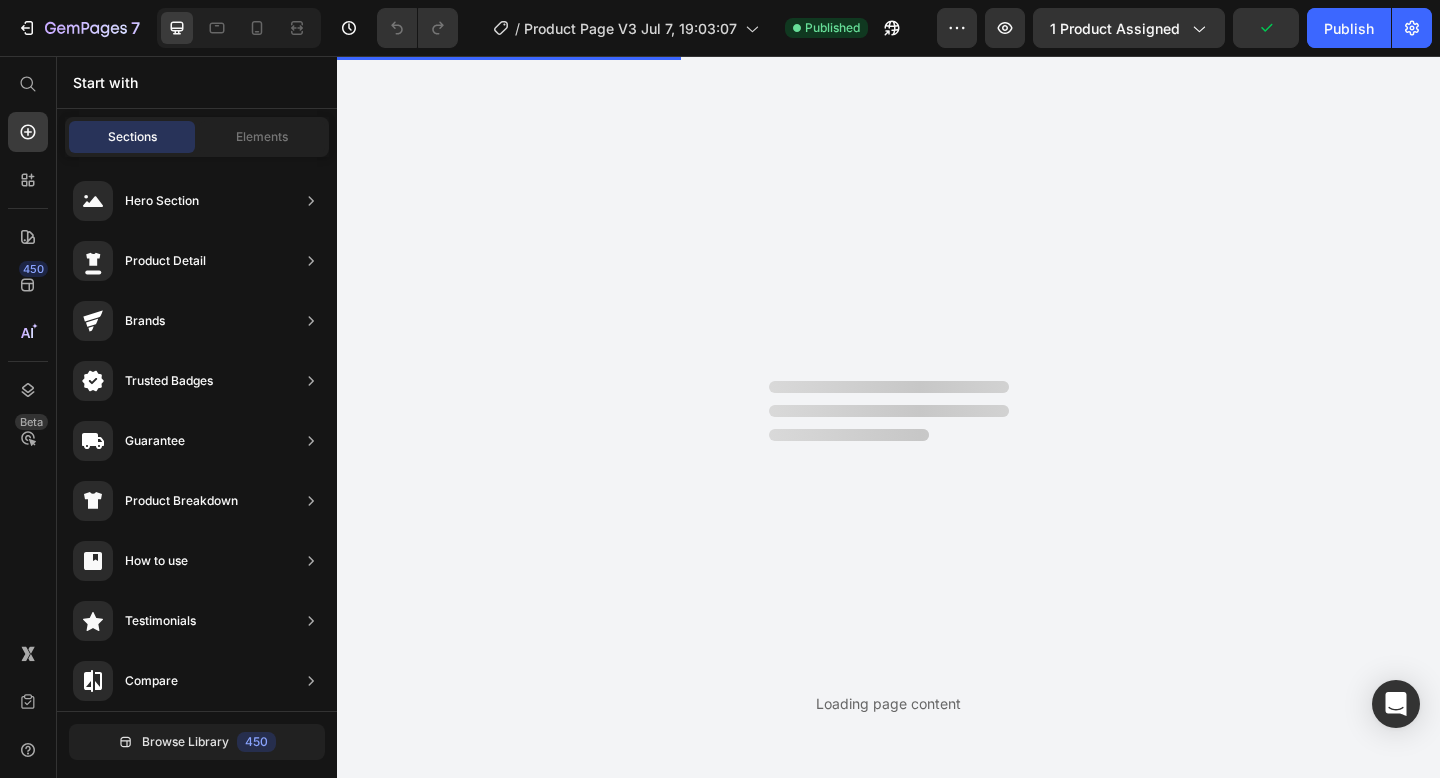 scroll, scrollTop: 0, scrollLeft: 0, axis: both 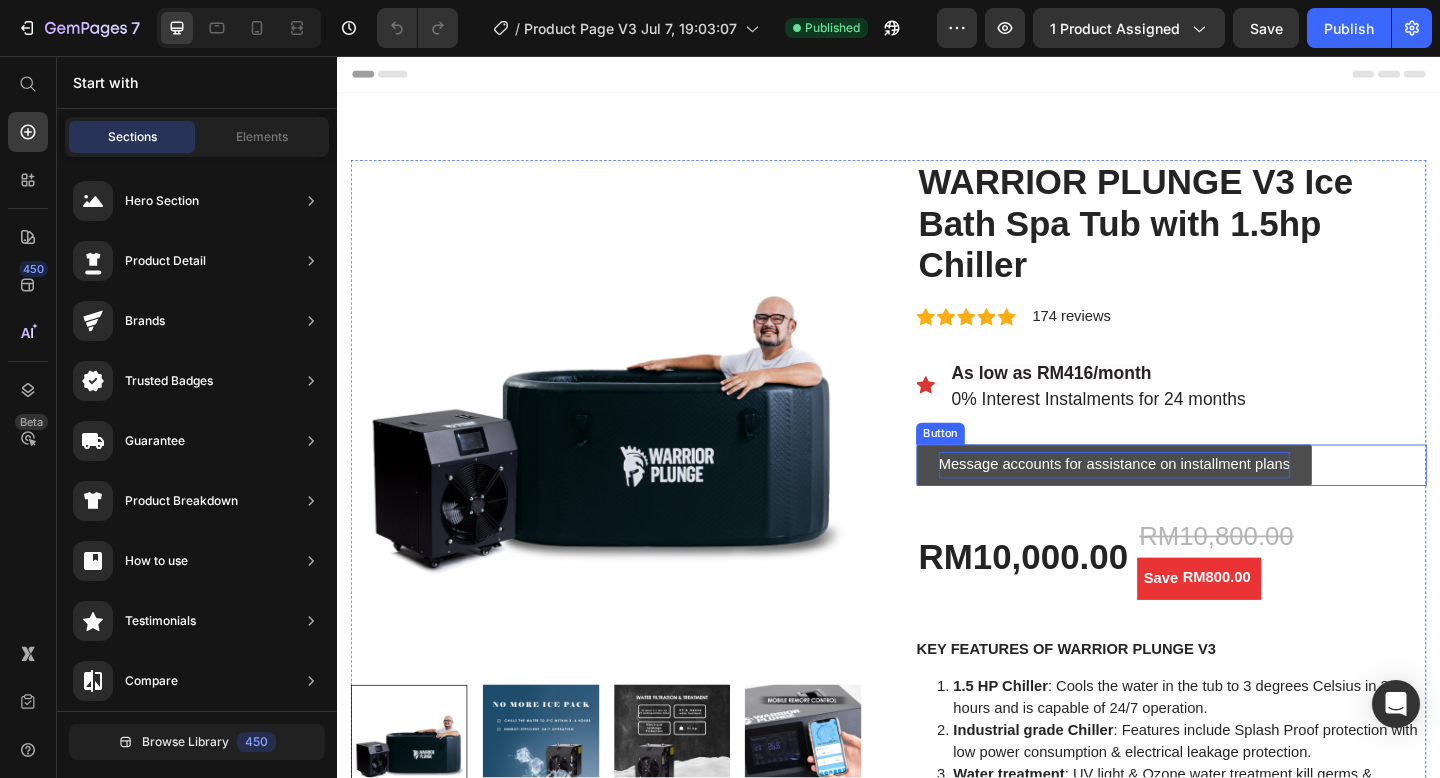 click on "Message accounts for assistance on installment plans" at bounding box center [1182, 501] 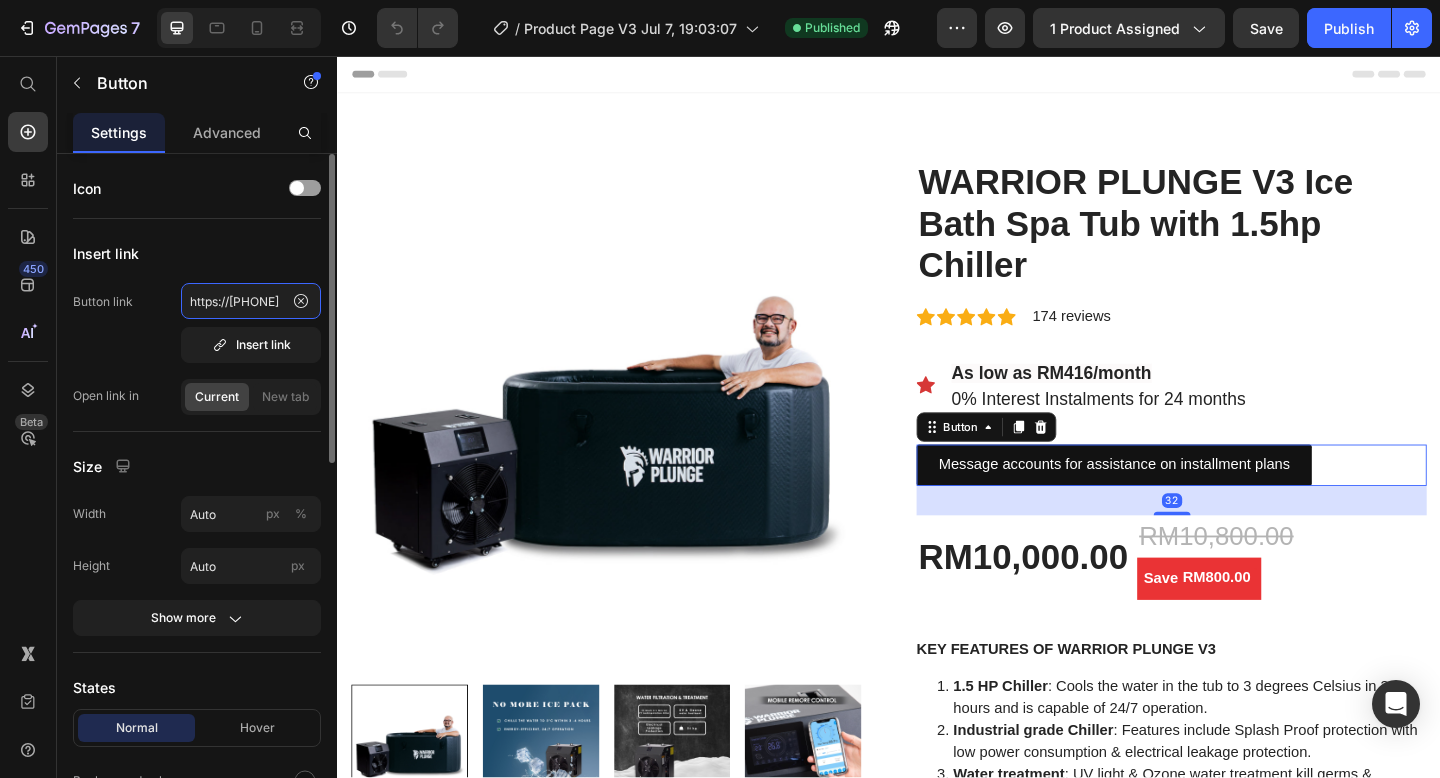 click on "https://[PHONE]" 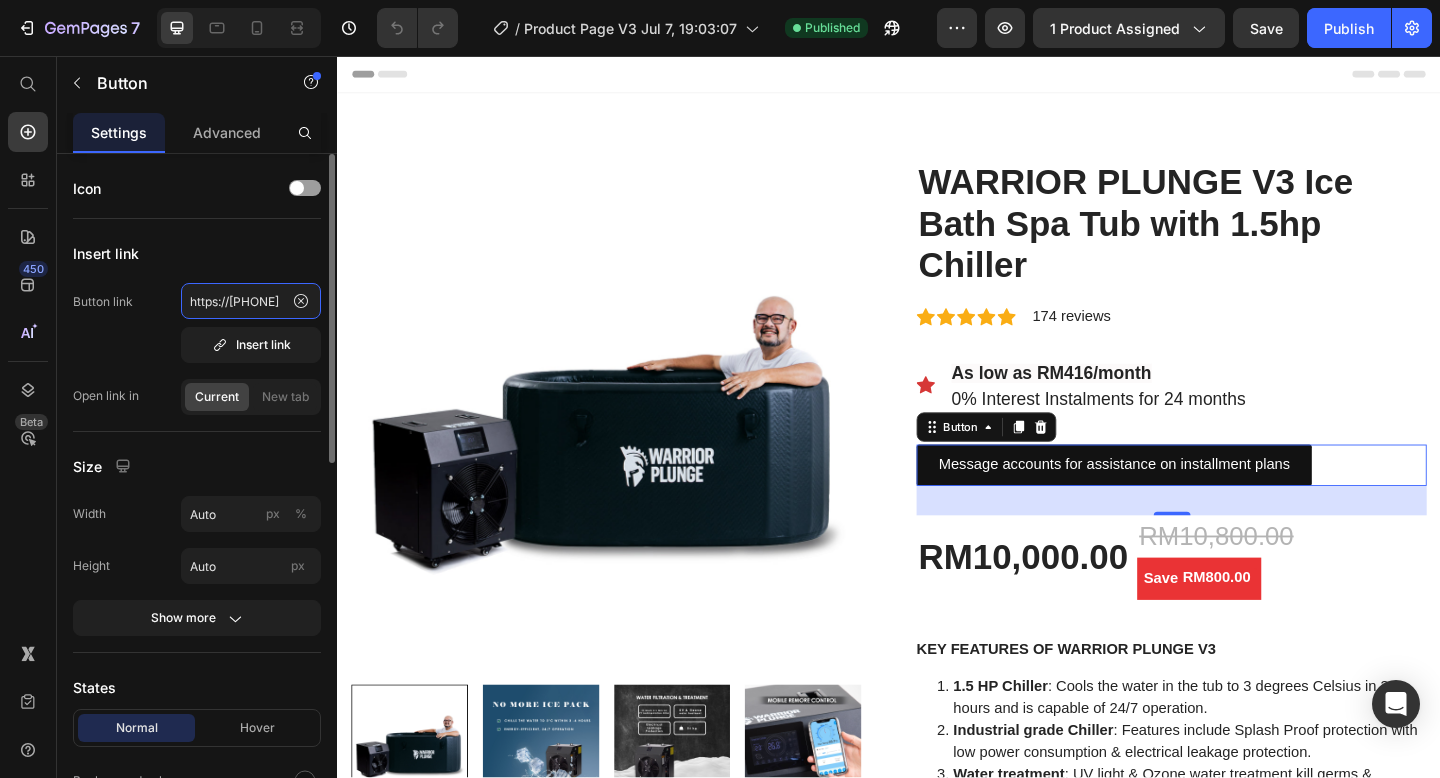 scroll, scrollTop: 0, scrollLeft: 18, axis: horizontal 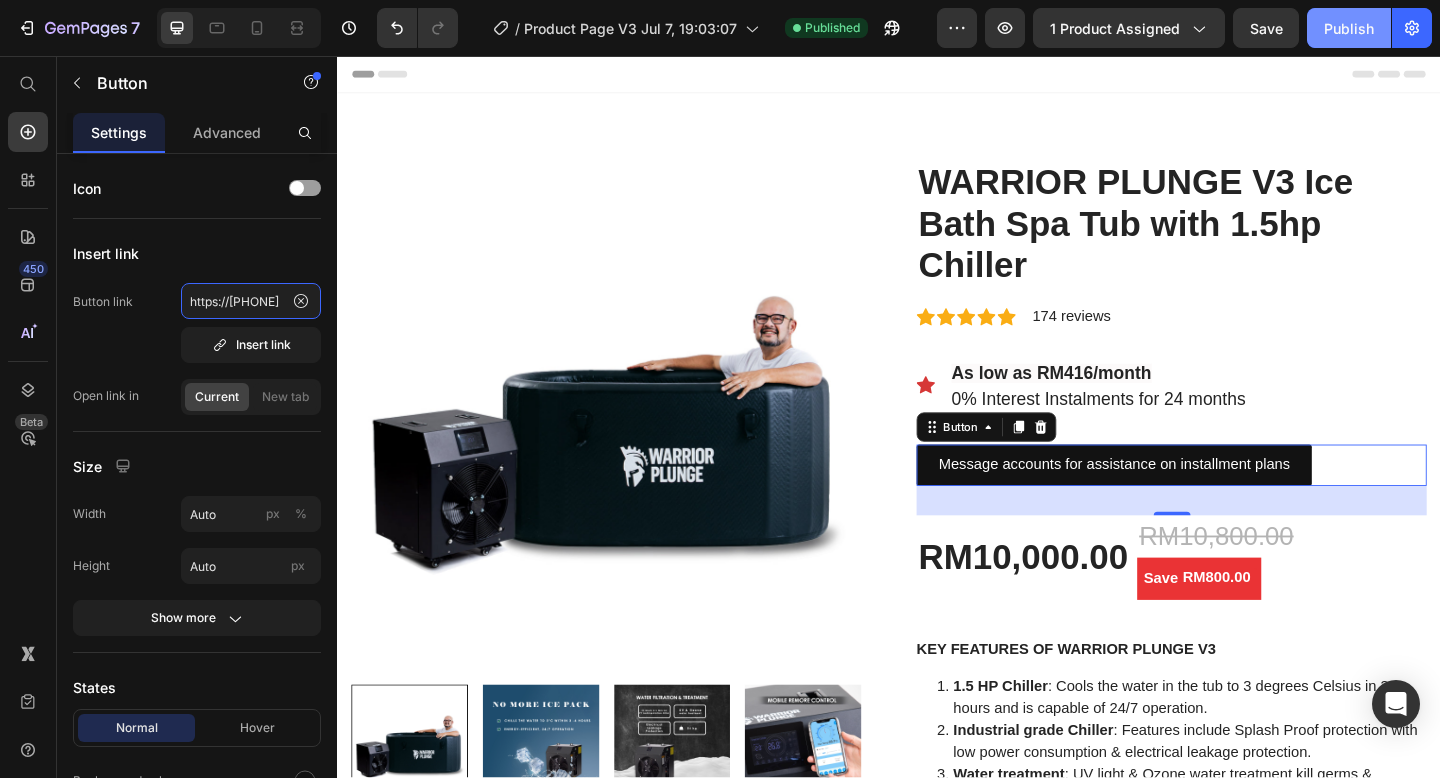 type on "https://[PHONE]" 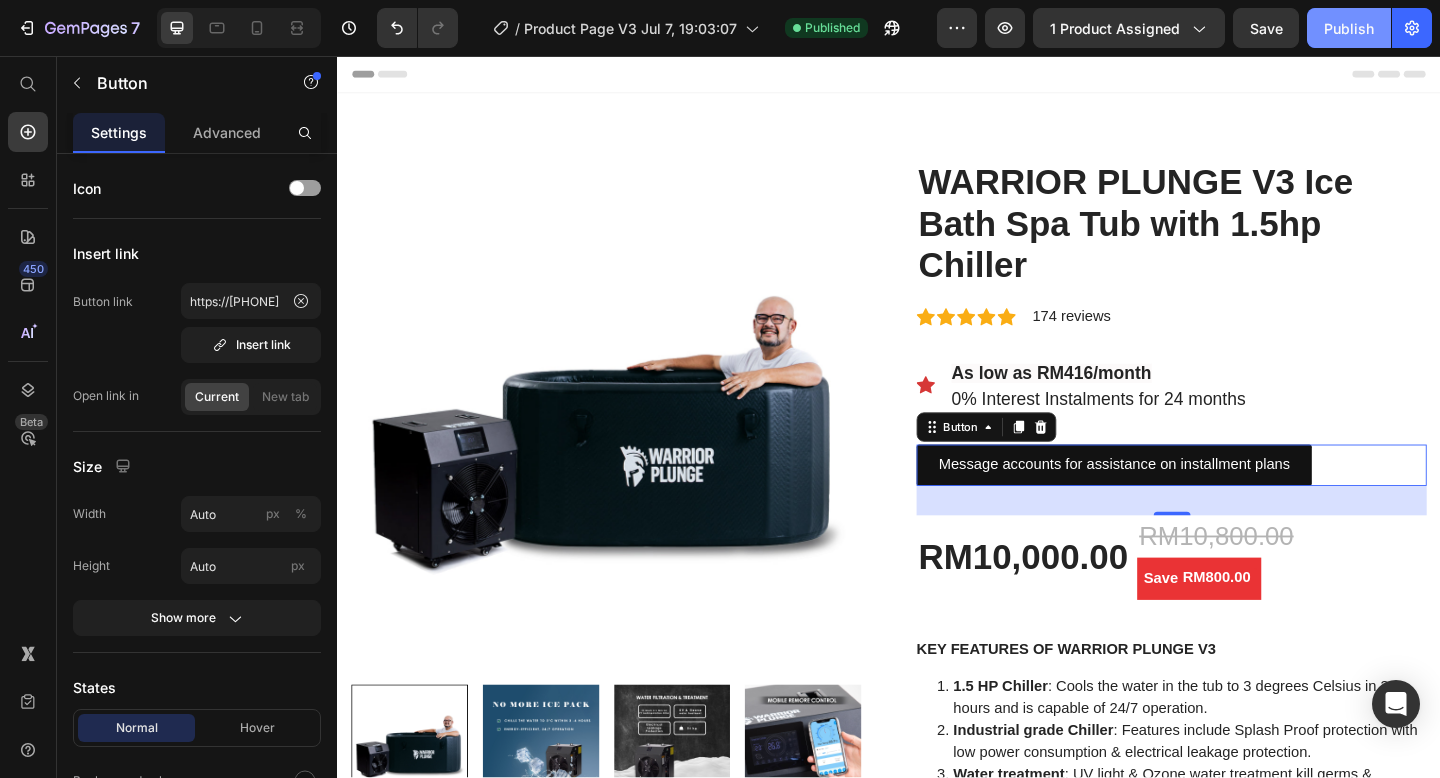 scroll, scrollTop: 0, scrollLeft: 0, axis: both 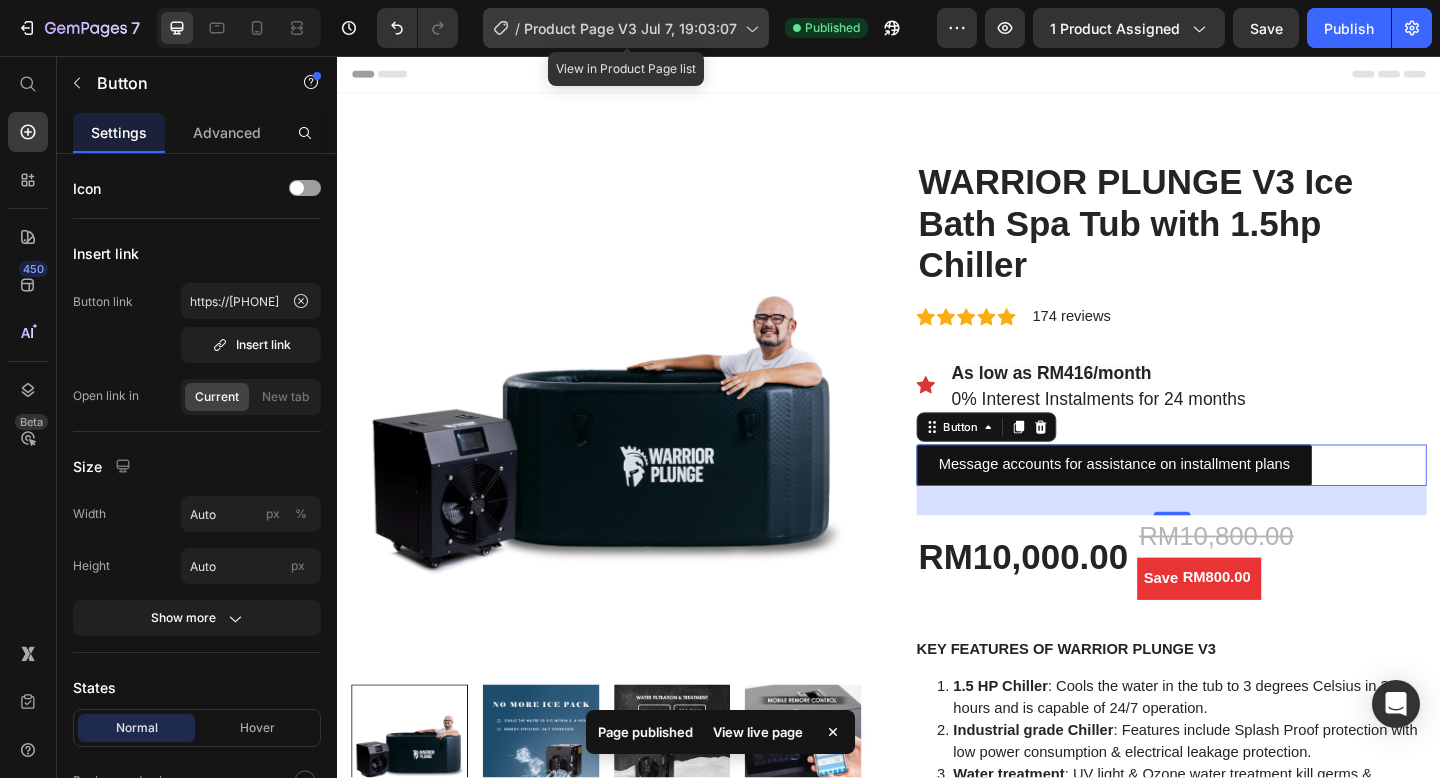 click on "Product Page V3 Jul 7, 19:03:07" at bounding box center (630, 28) 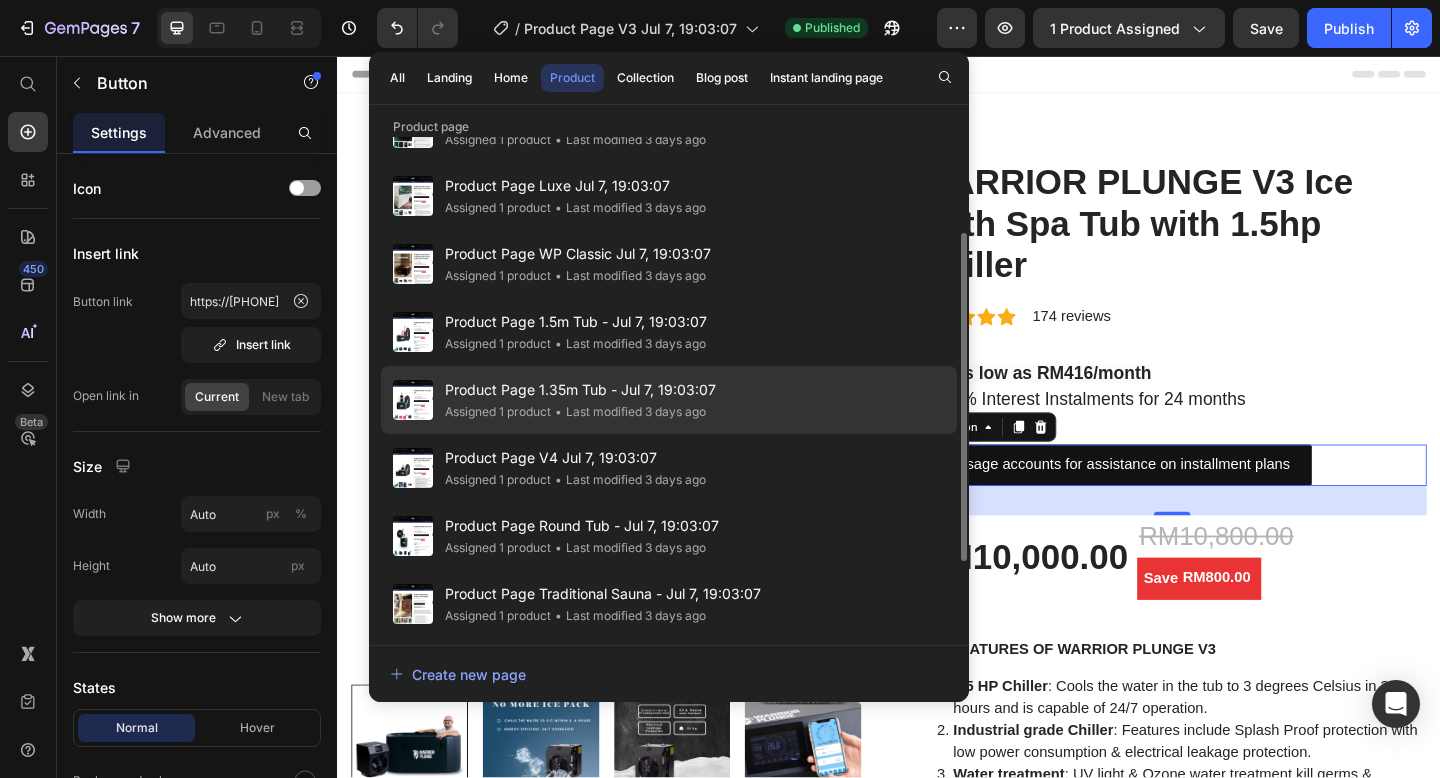 scroll, scrollTop: 137, scrollLeft: 0, axis: vertical 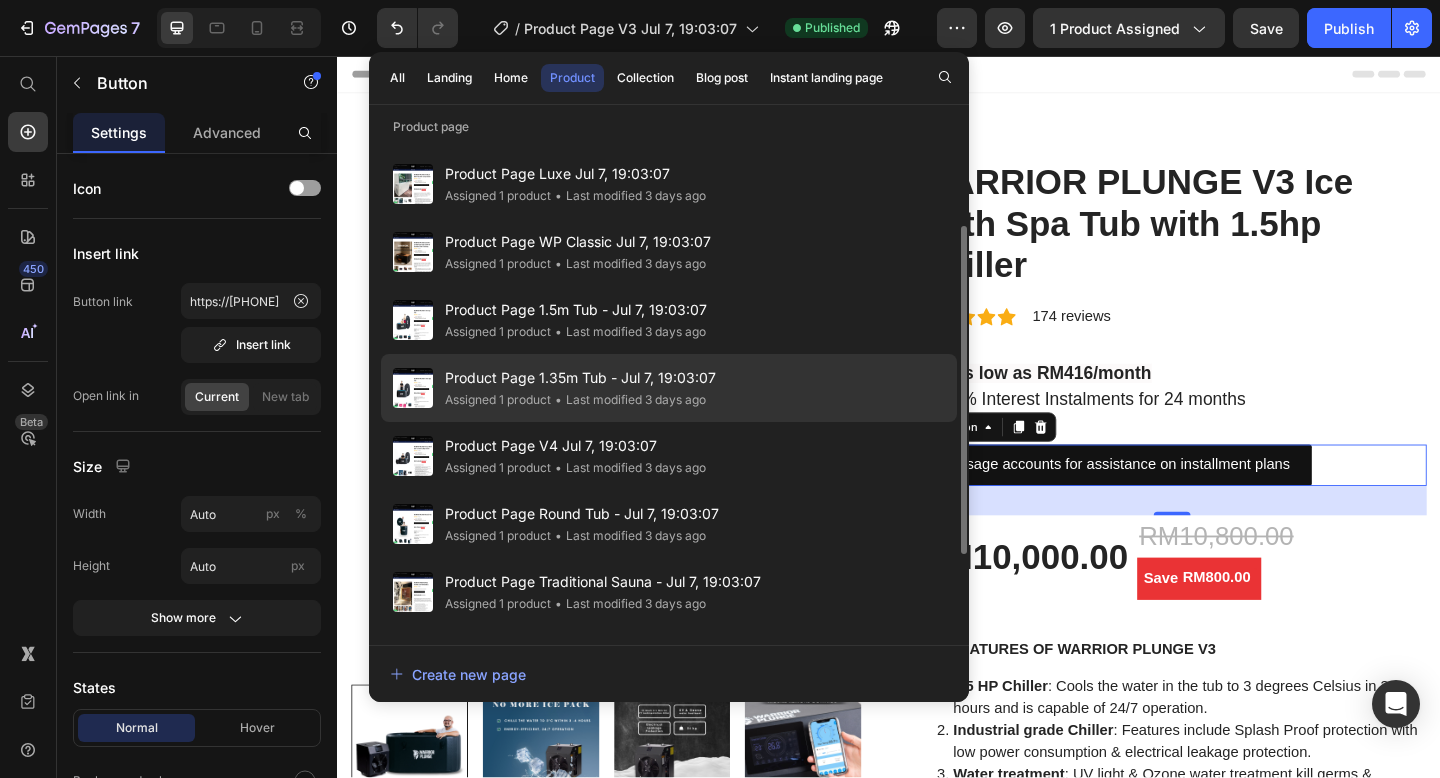 click on "Product Page V4 Jul 7, 19:03:07" at bounding box center (575, 446) 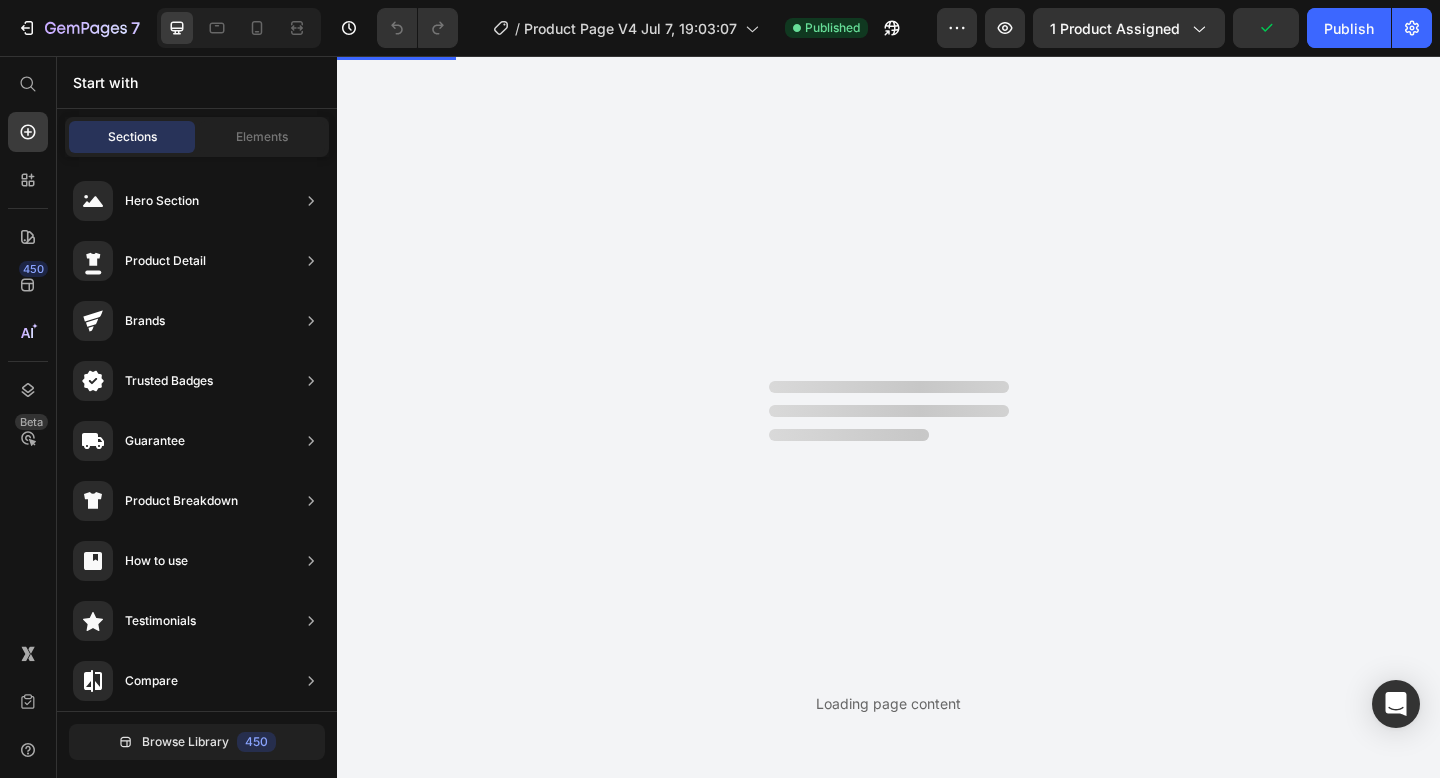 scroll, scrollTop: 0, scrollLeft: 0, axis: both 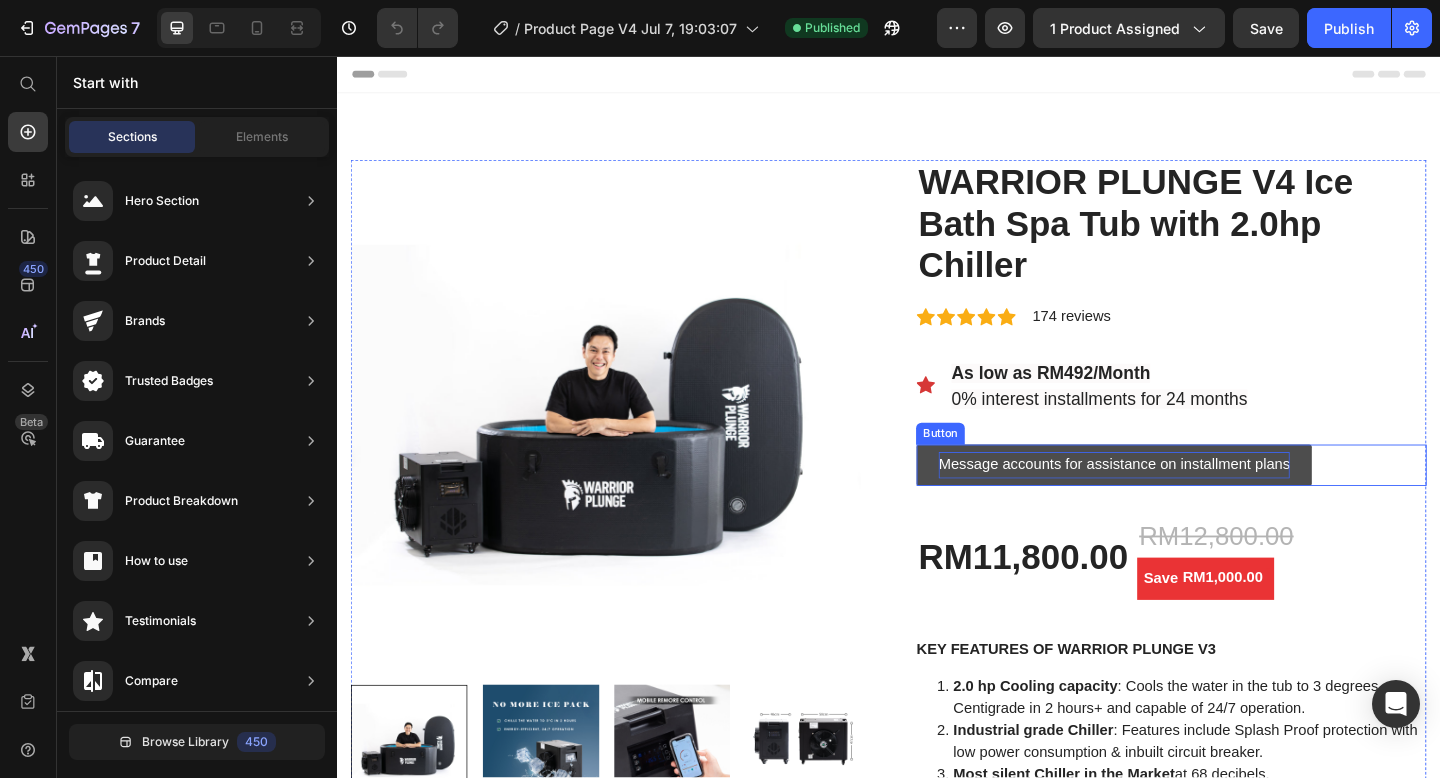 click on "Message accounts for assistance on installment plans" at bounding box center (1182, 501) 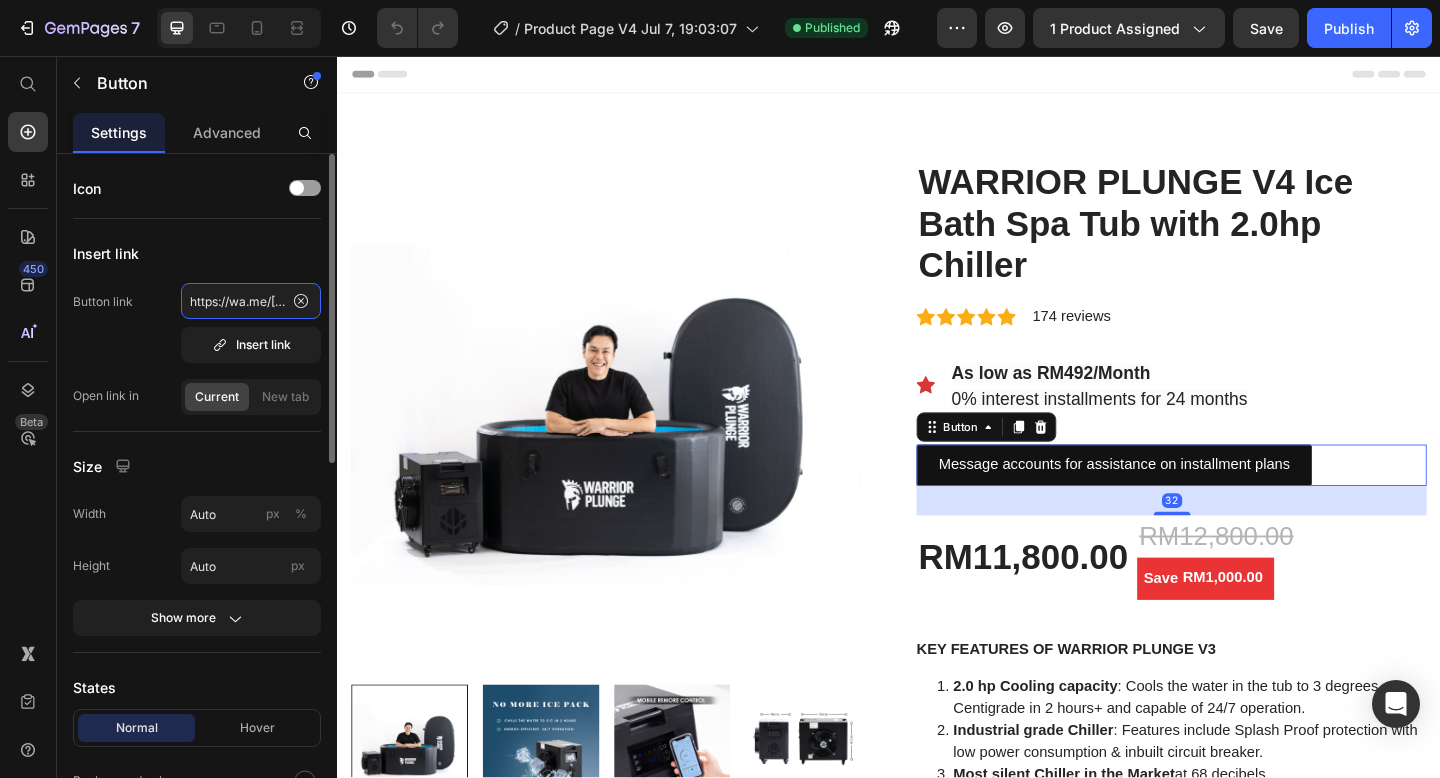 click on "https://wa.me/[PHONE]" 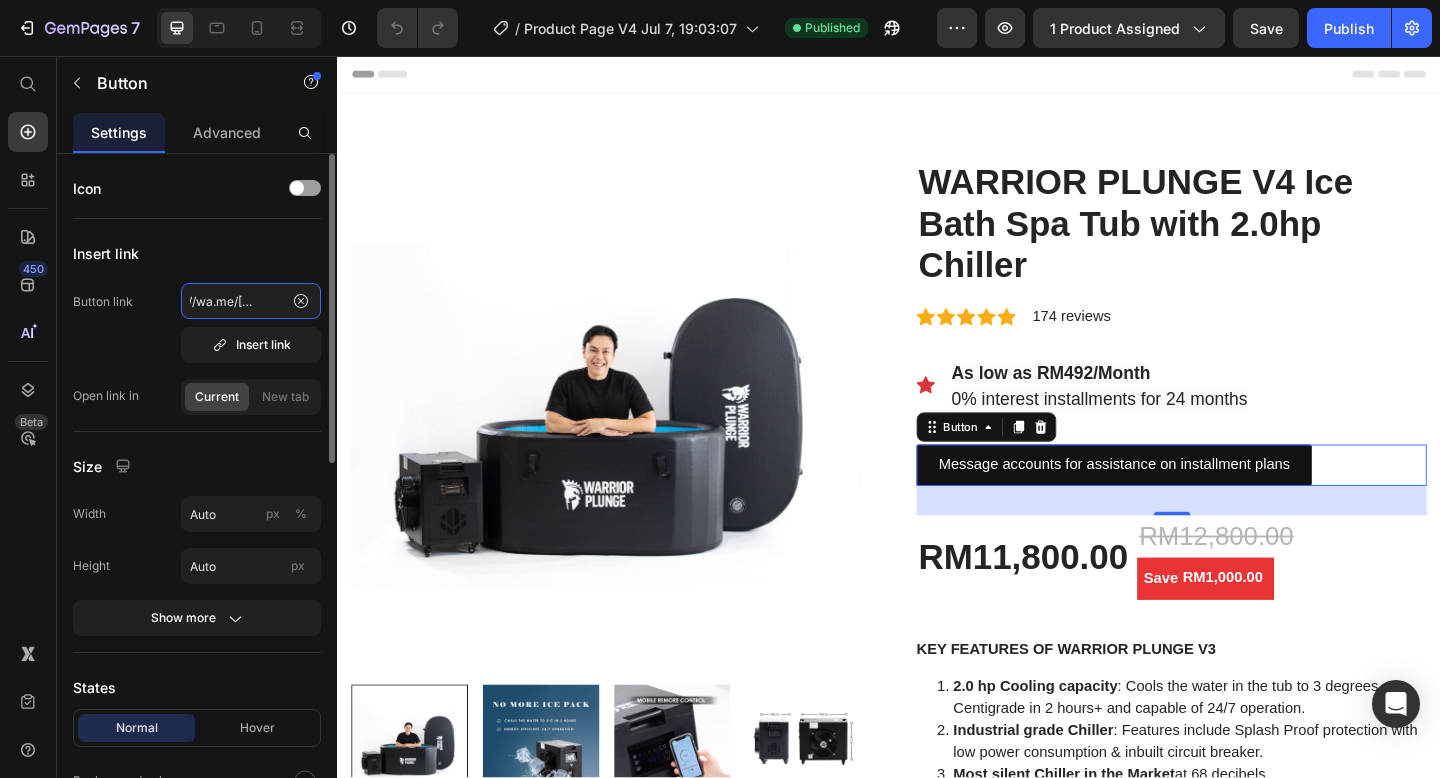 click on "https://wa.me/[PHONE]" 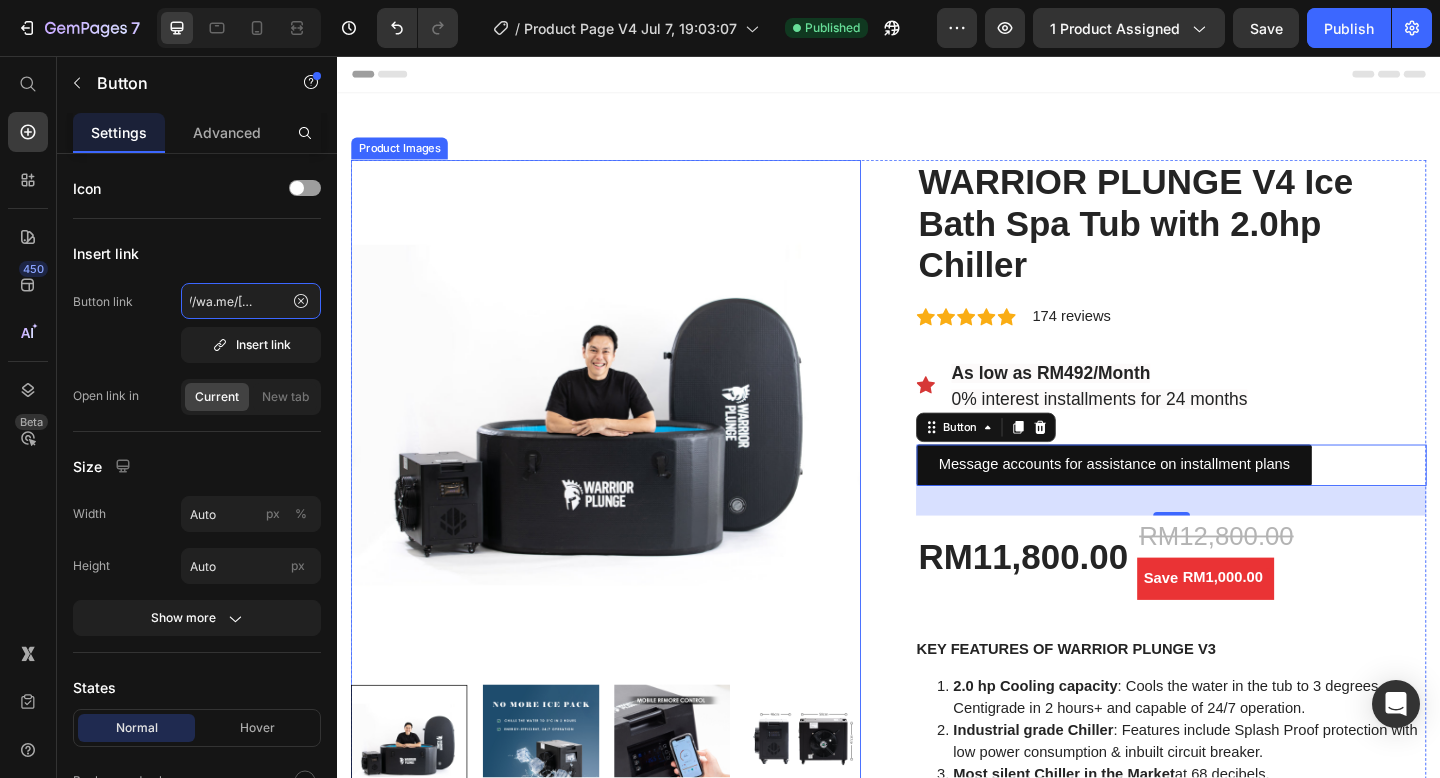 scroll, scrollTop: 0, scrollLeft: 60, axis: horizontal 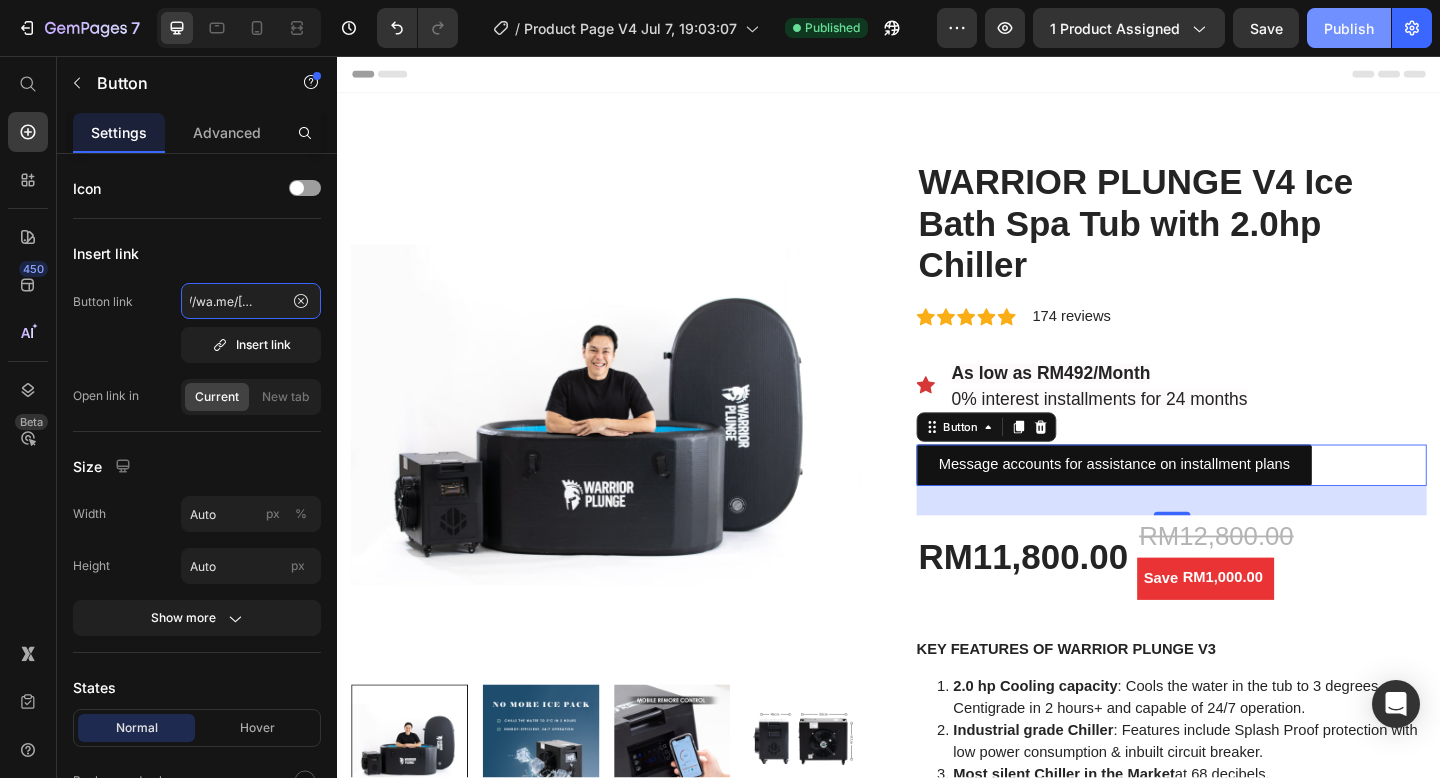 type on "https://wa.me/[PHONE]" 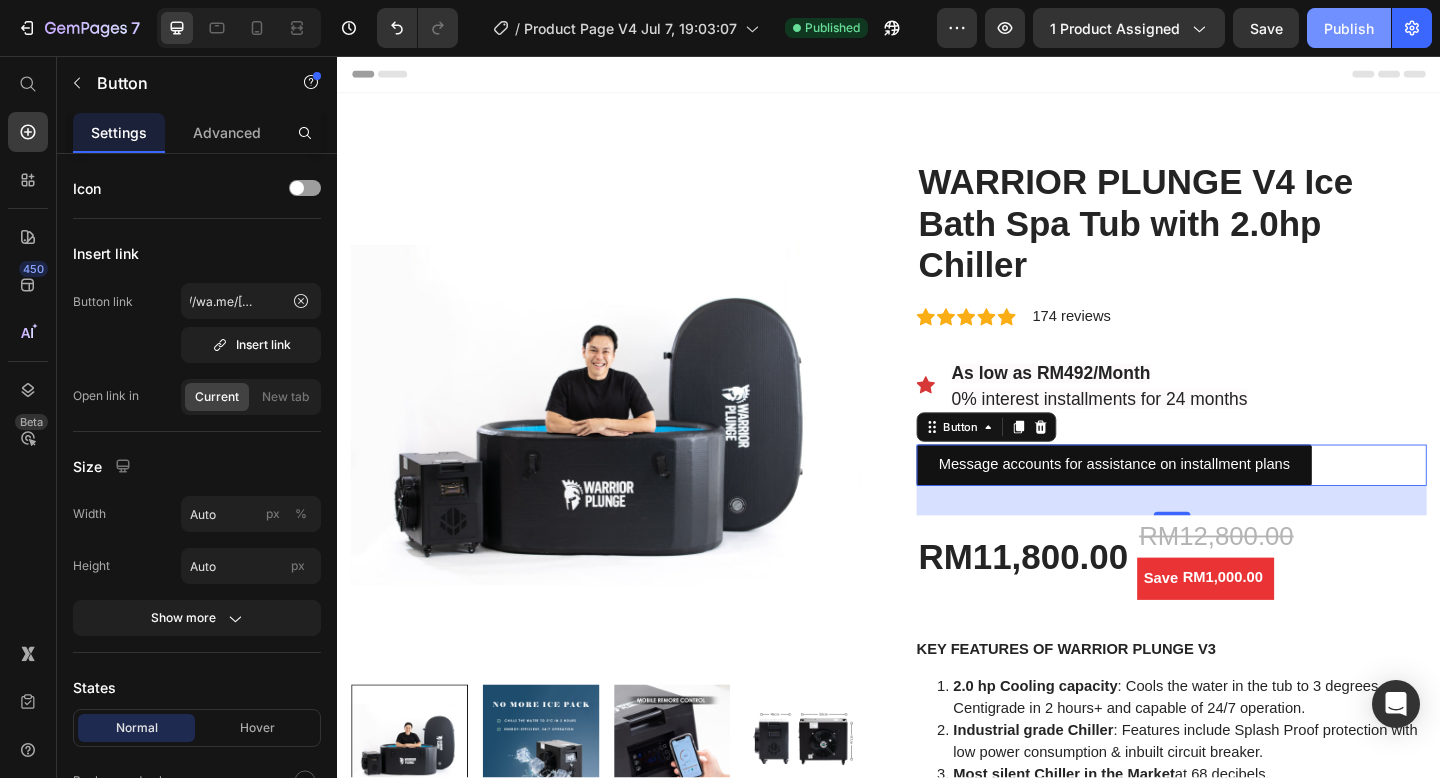 scroll, scrollTop: 0, scrollLeft: 0, axis: both 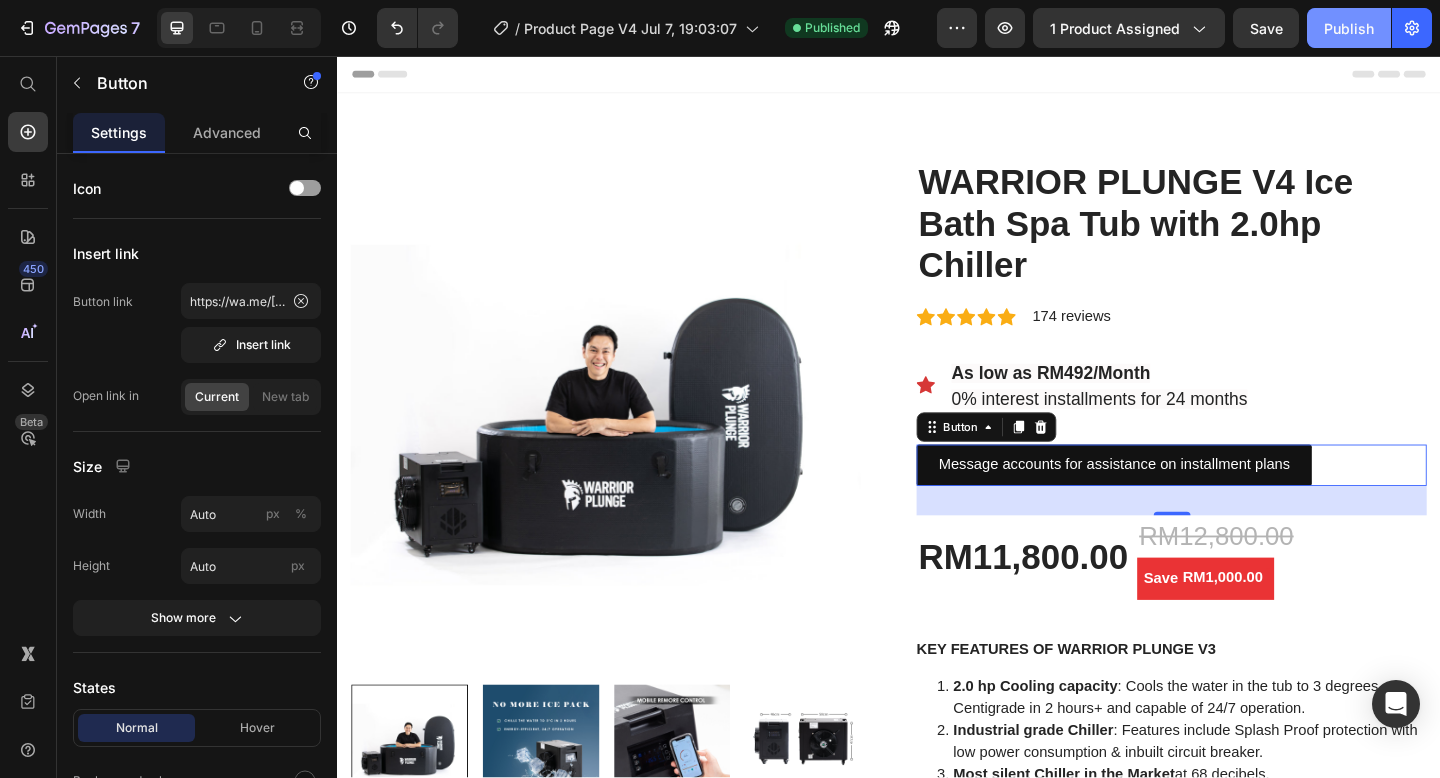 click on "Publish" at bounding box center (1349, 28) 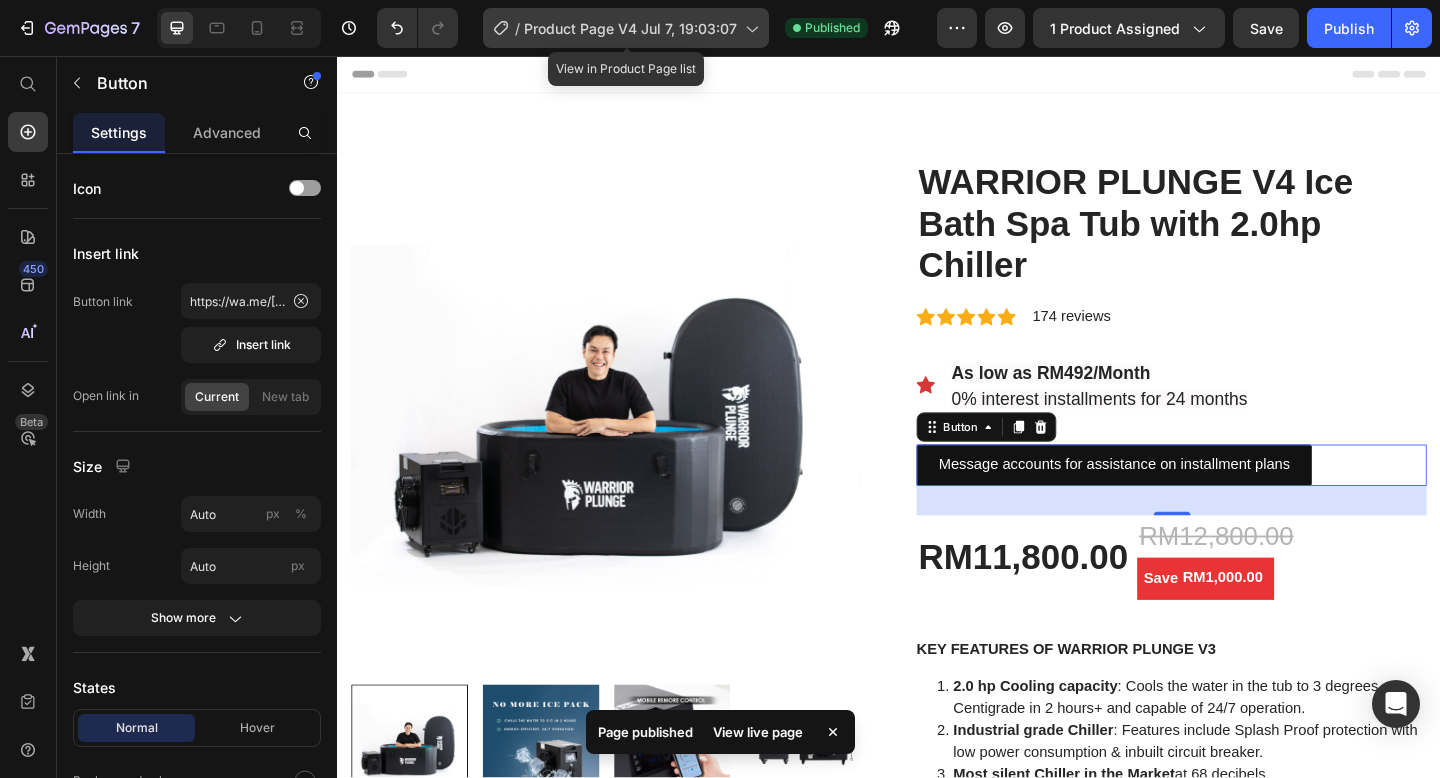 click on "Product Page V4 Jul 7, 19:03:07" at bounding box center [630, 28] 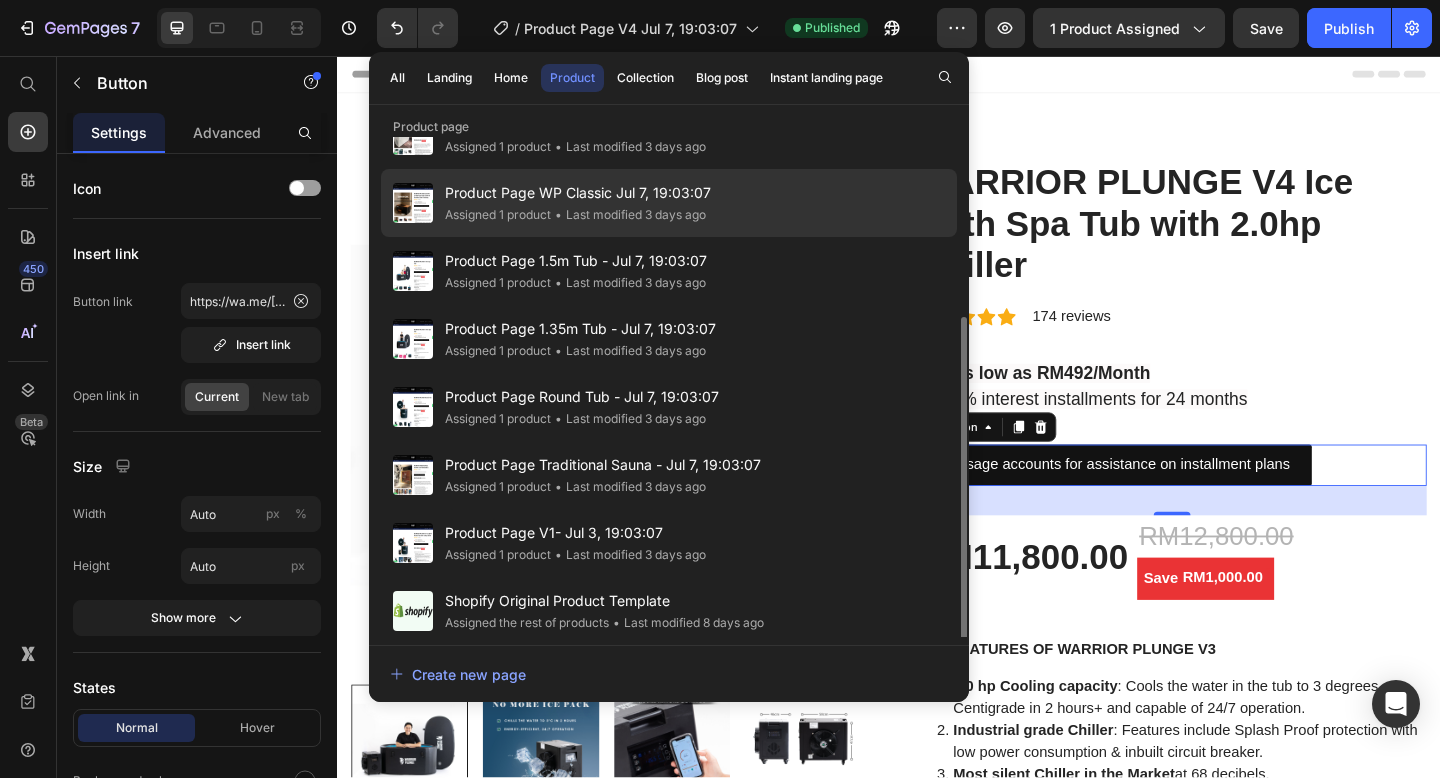 scroll, scrollTop: 262, scrollLeft: 0, axis: vertical 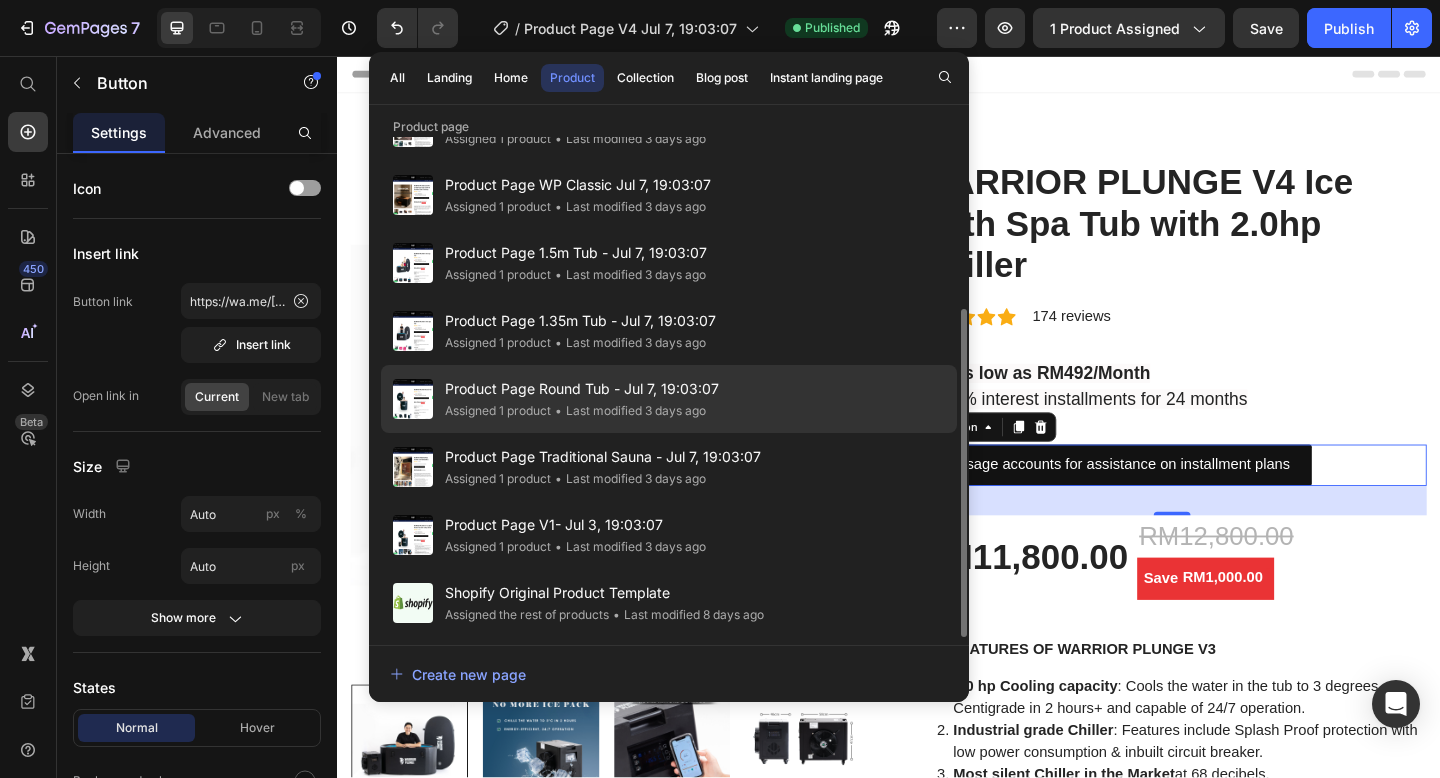 click on "Product Page Round Tub - Jul 7, 19:03:07" at bounding box center [582, 389] 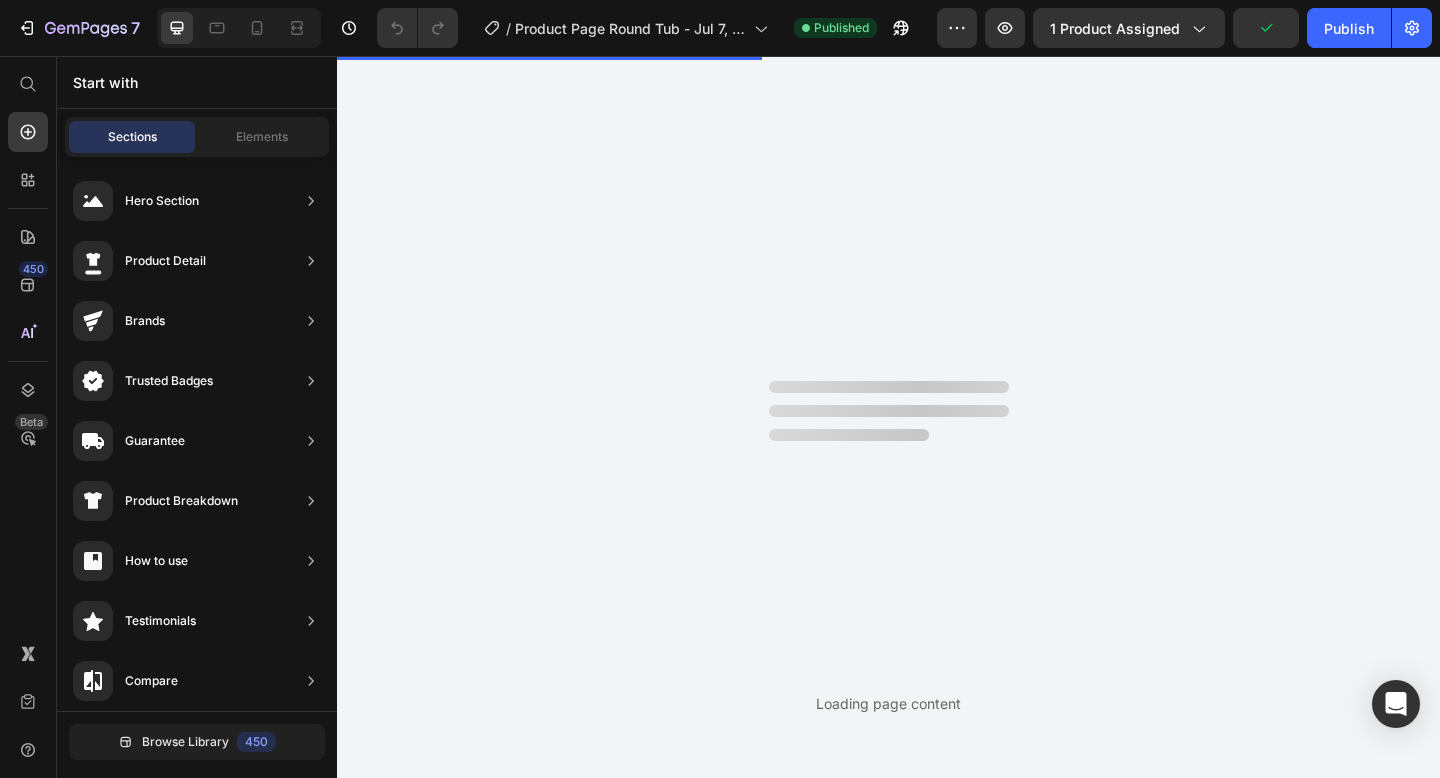 scroll, scrollTop: 0, scrollLeft: 0, axis: both 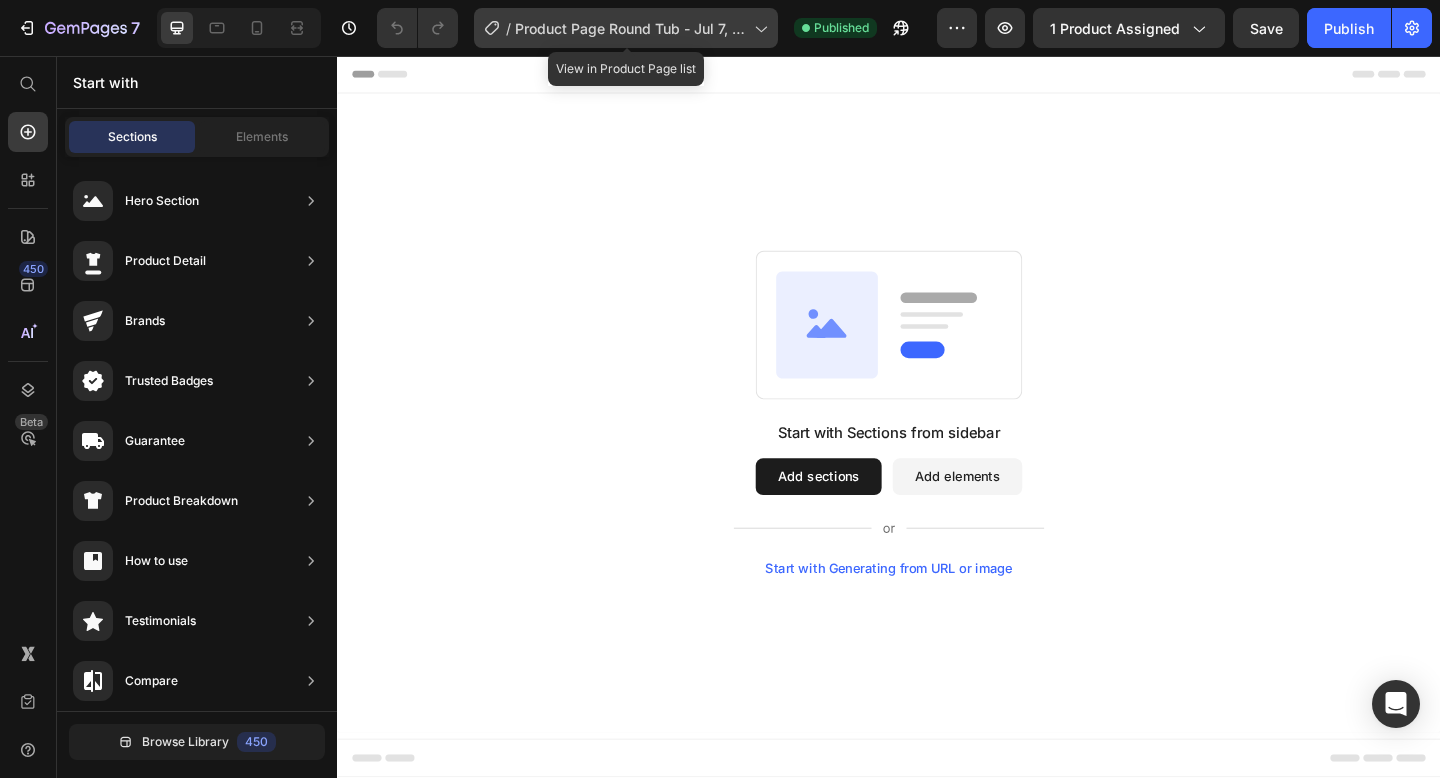 click on "Product Page Round Tub - Jul 7, 19:03:07" at bounding box center (630, 28) 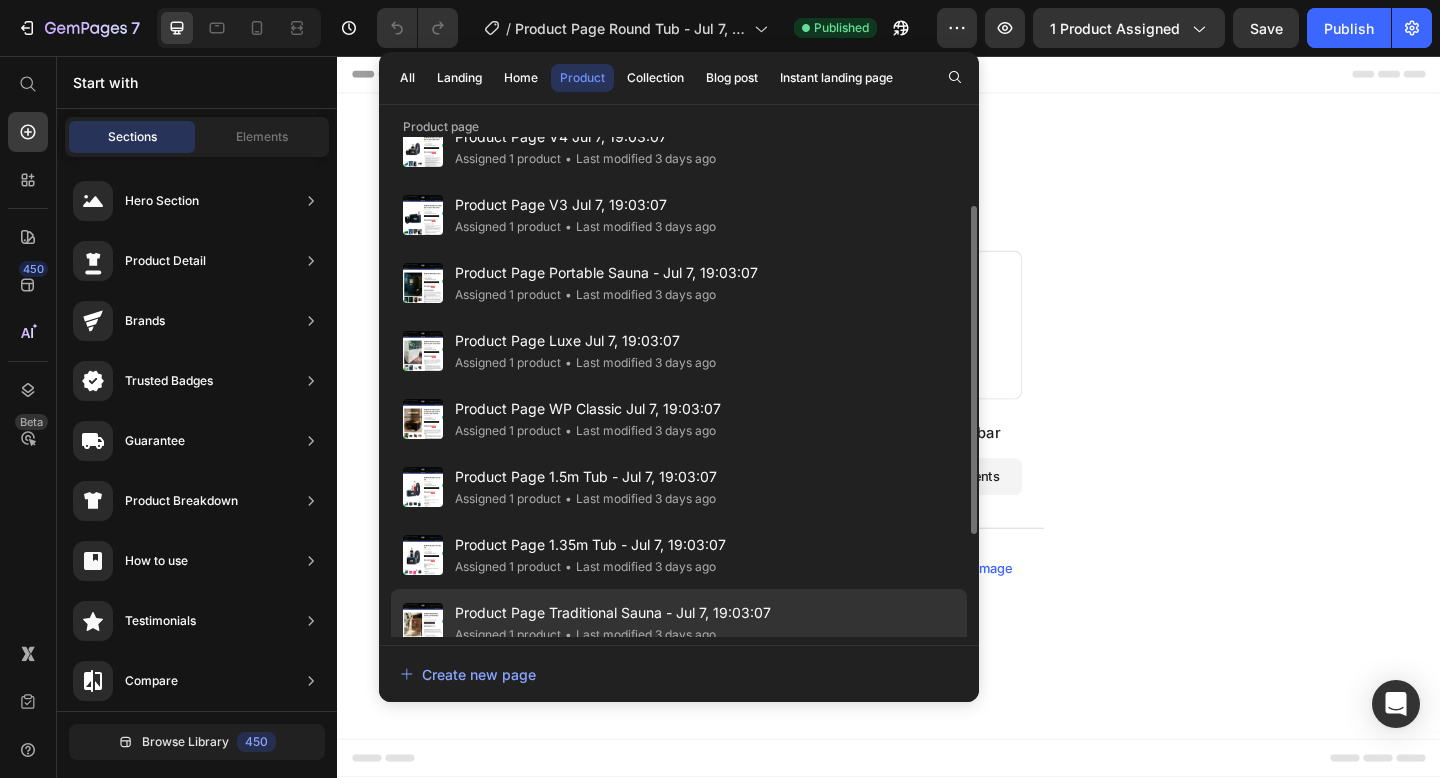 scroll, scrollTop: 0, scrollLeft: 0, axis: both 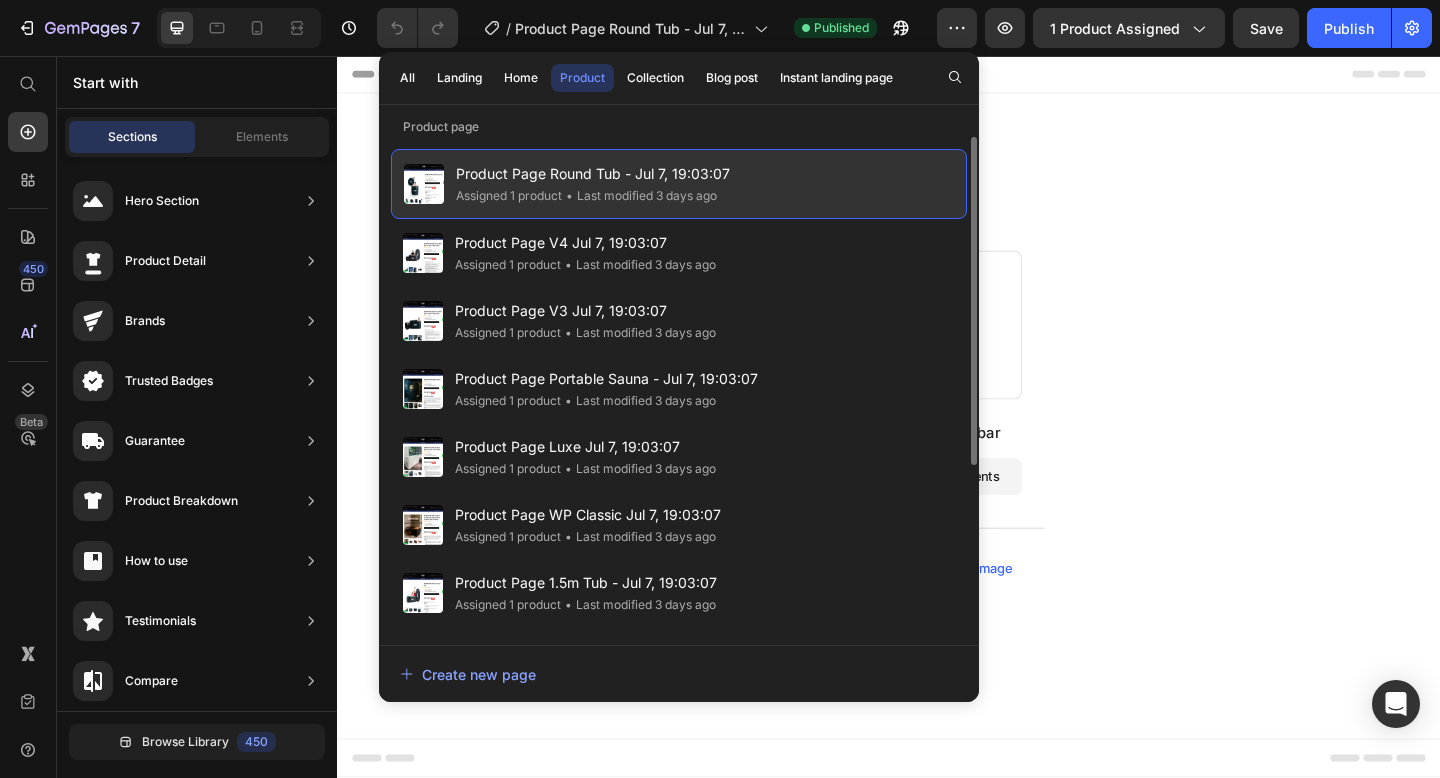 click on "• Last modified 3 days ago" 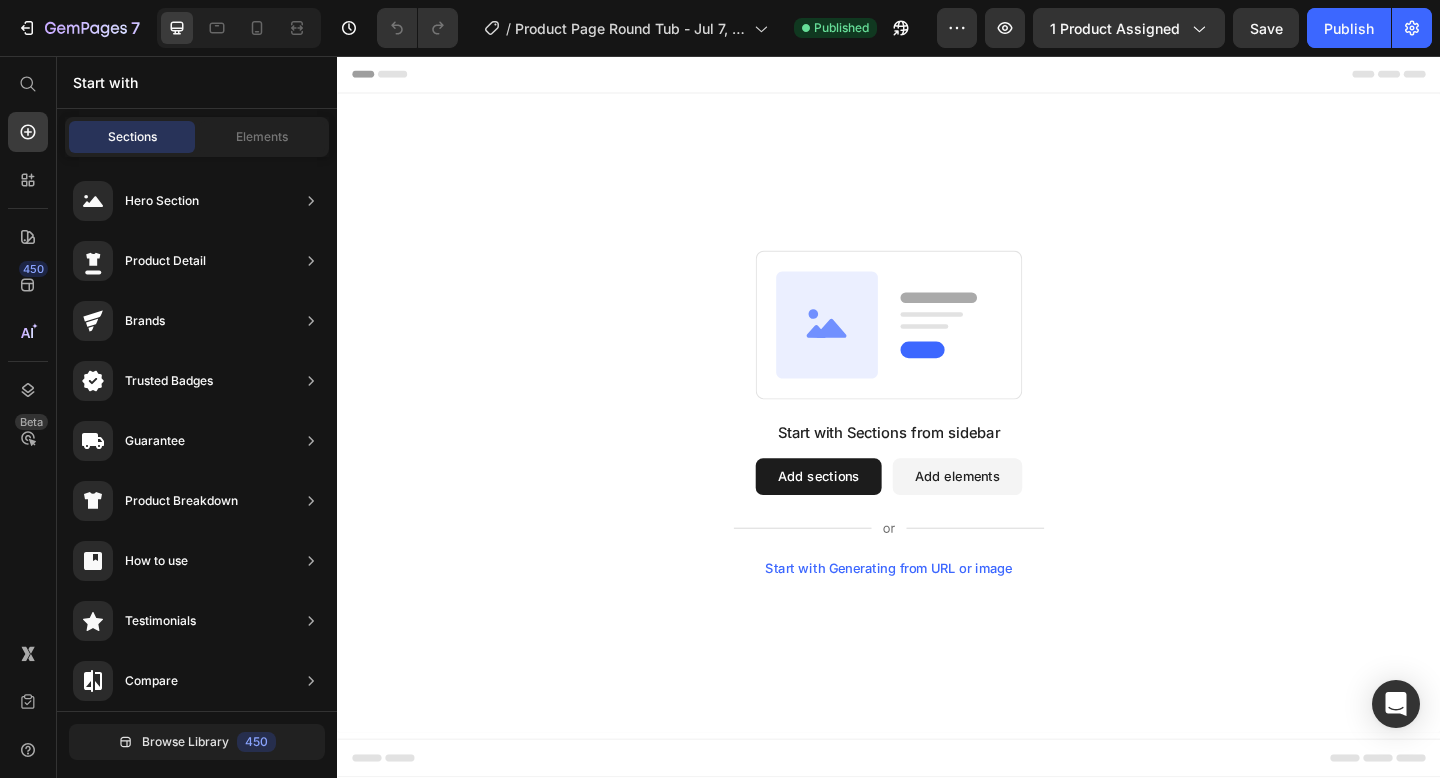 click on "Add sections" at bounding box center [860, 514] 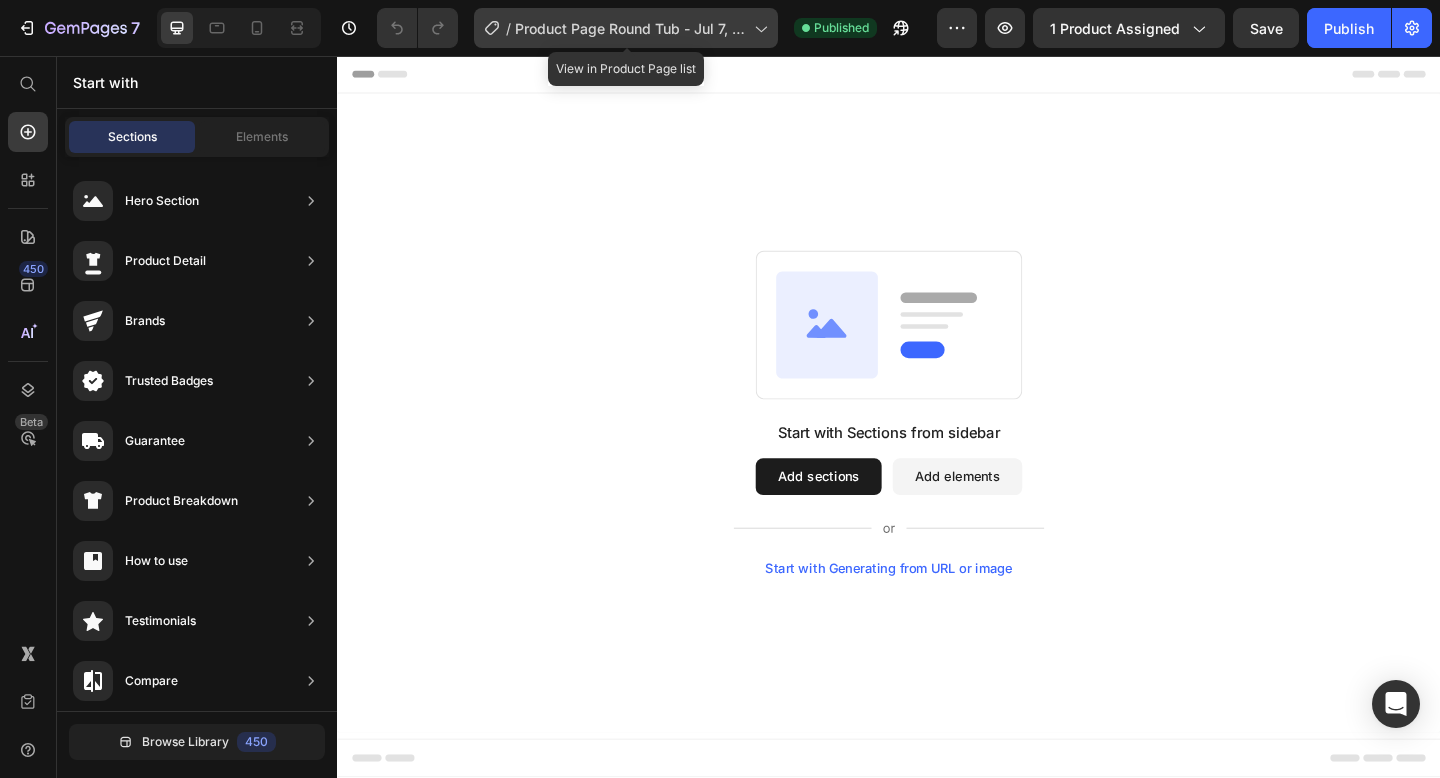 click on "Product Page Round Tub - Jul 7, 19:03:07" at bounding box center (630, 28) 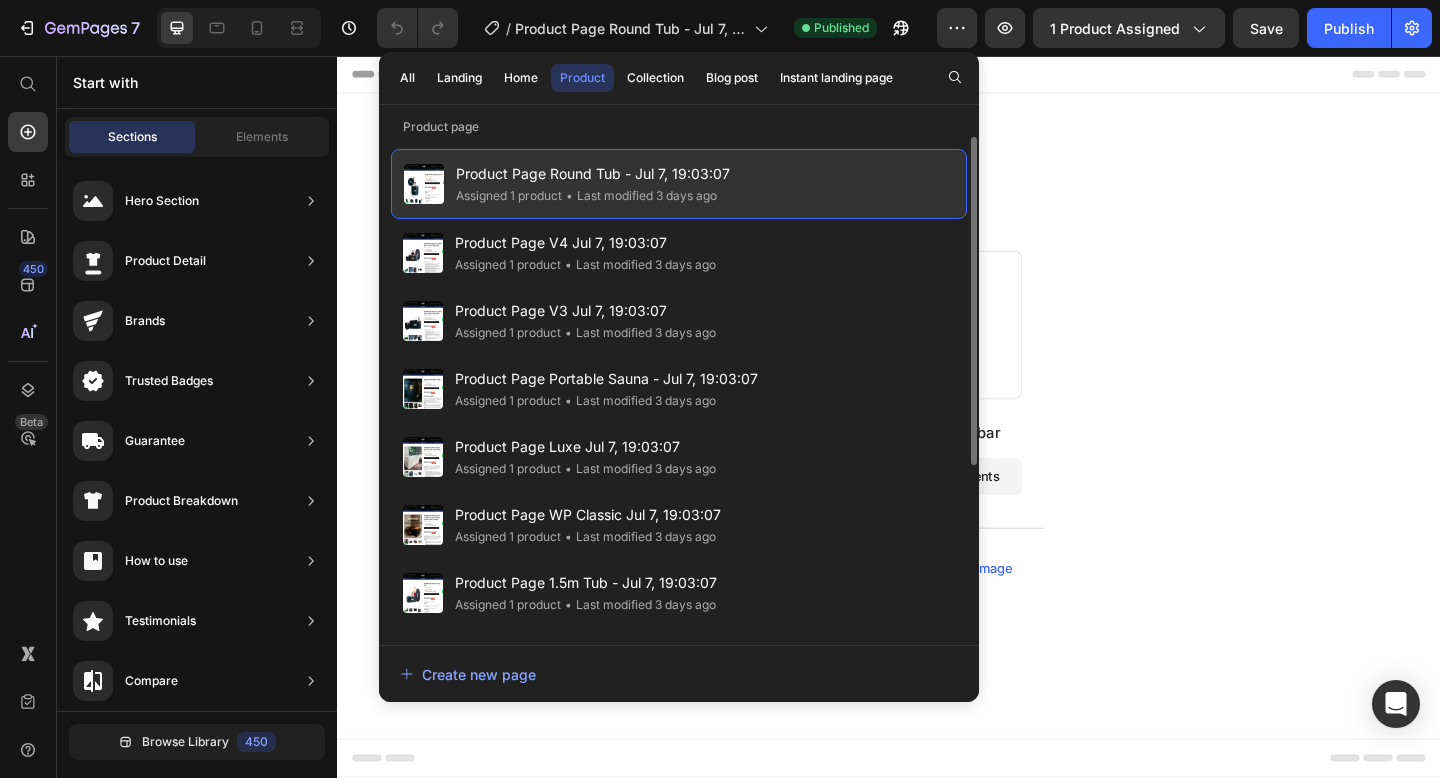 click on "Product Page Round Tub - Jul 7, 19:03:07" at bounding box center [593, 174] 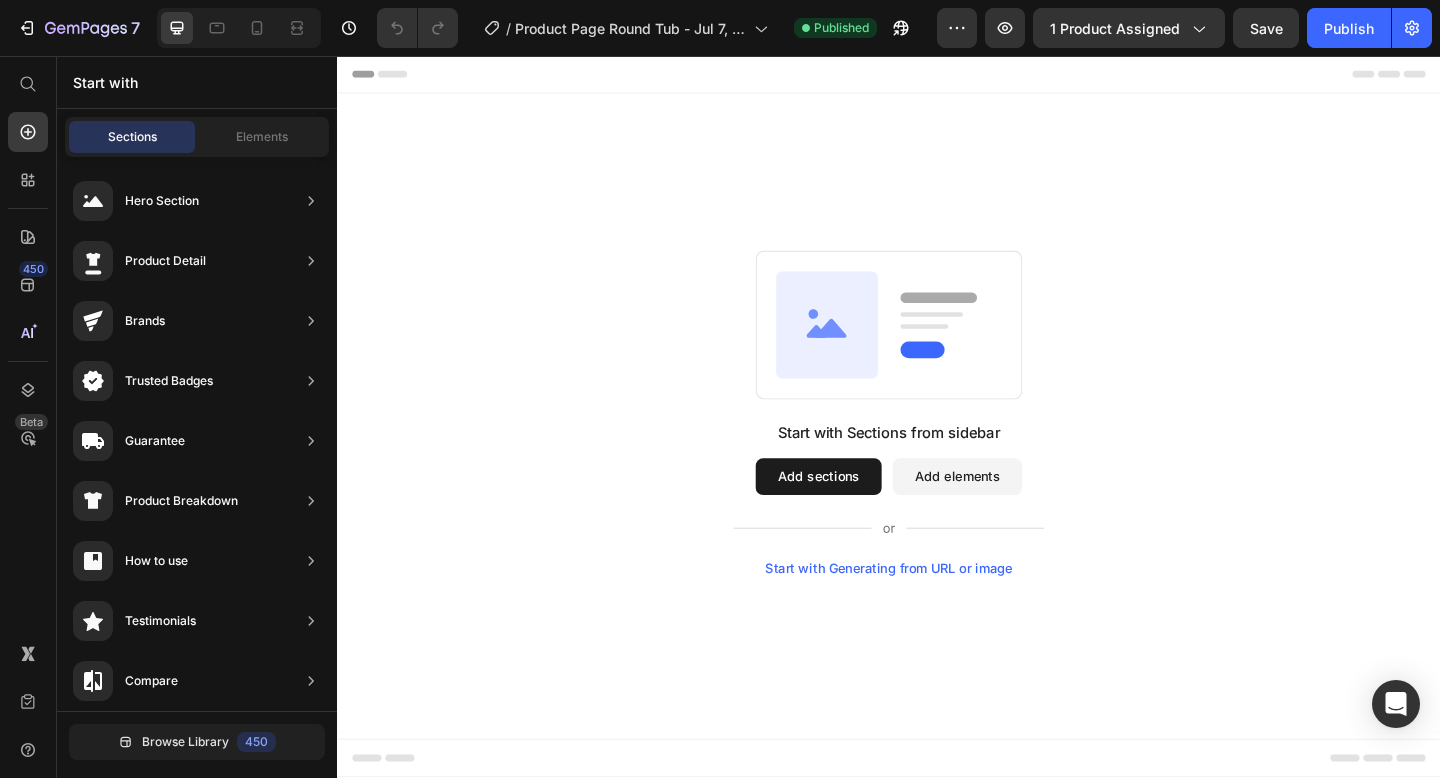 click on "Add sections" at bounding box center (860, 514) 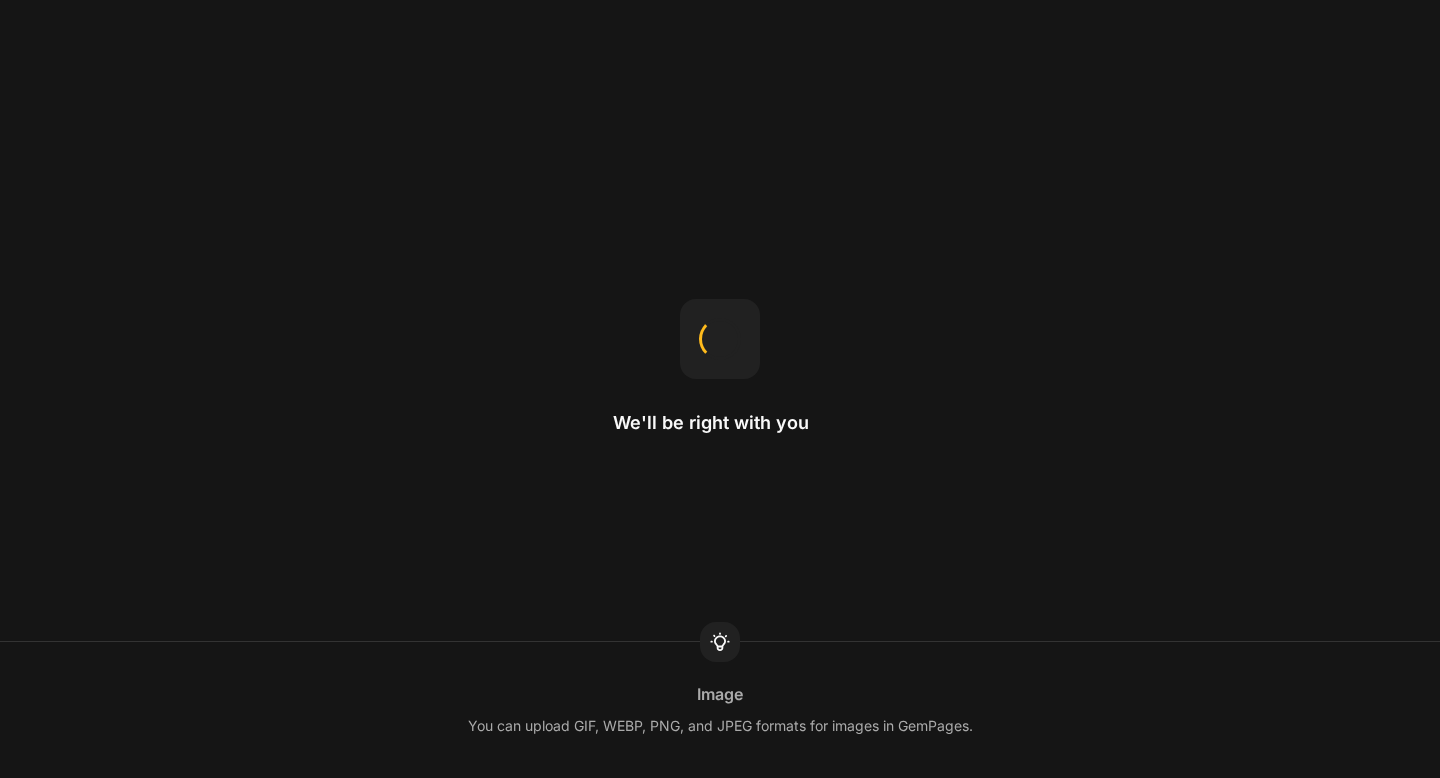 scroll, scrollTop: 0, scrollLeft: 0, axis: both 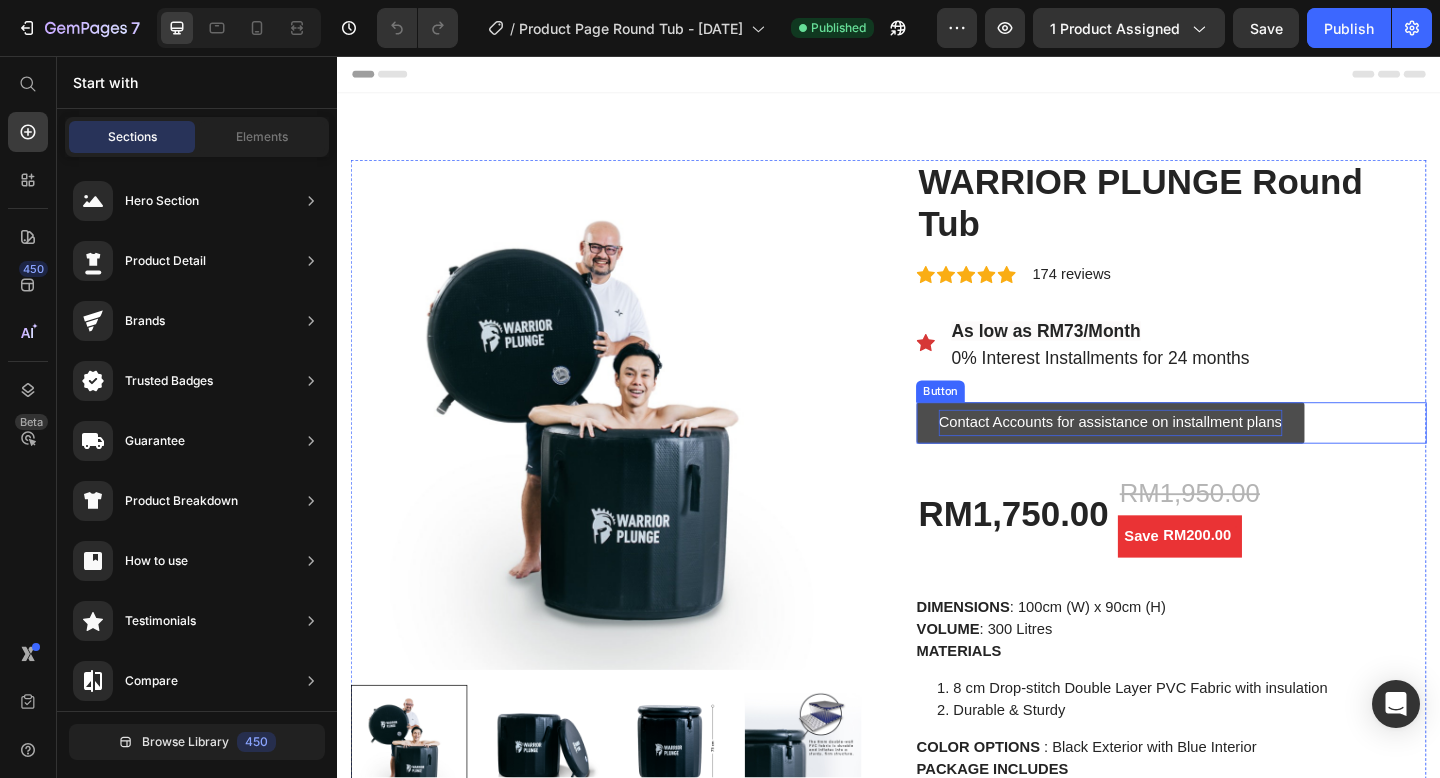 click on "Contact Accounts for assistance on installment plans" at bounding box center (1178, 455) 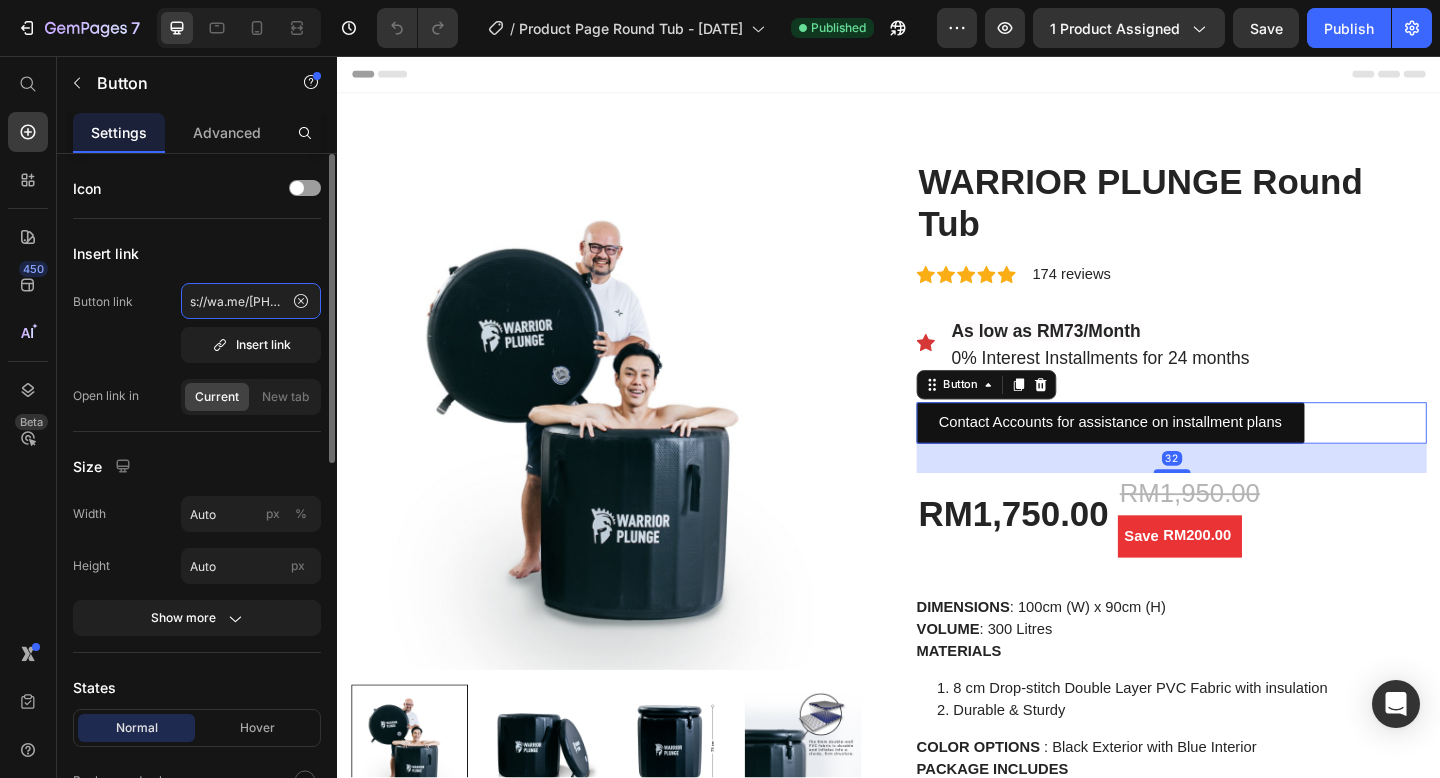 click on "s://wa.me/60162557612" 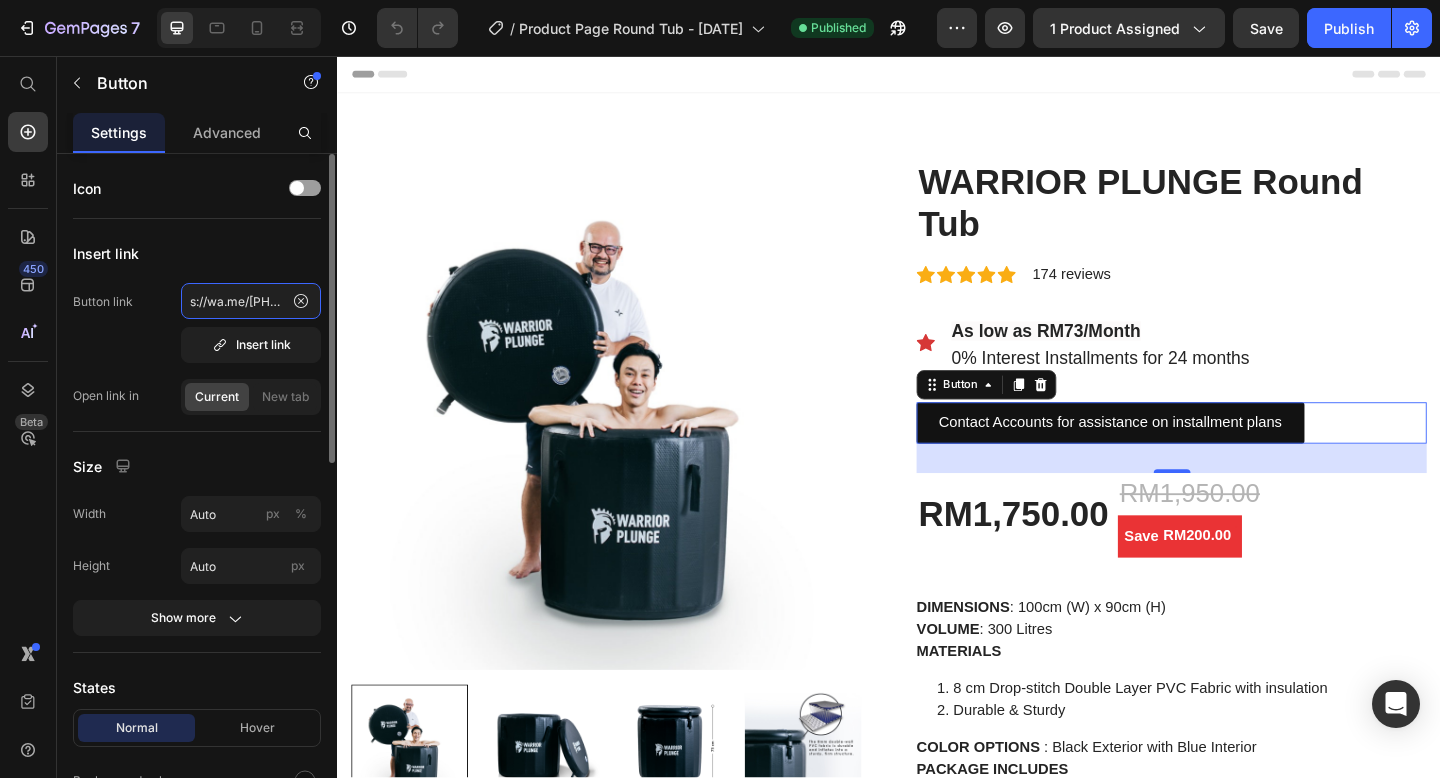 scroll, scrollTop: 0, scrollLeft: 37, axis: horizontal 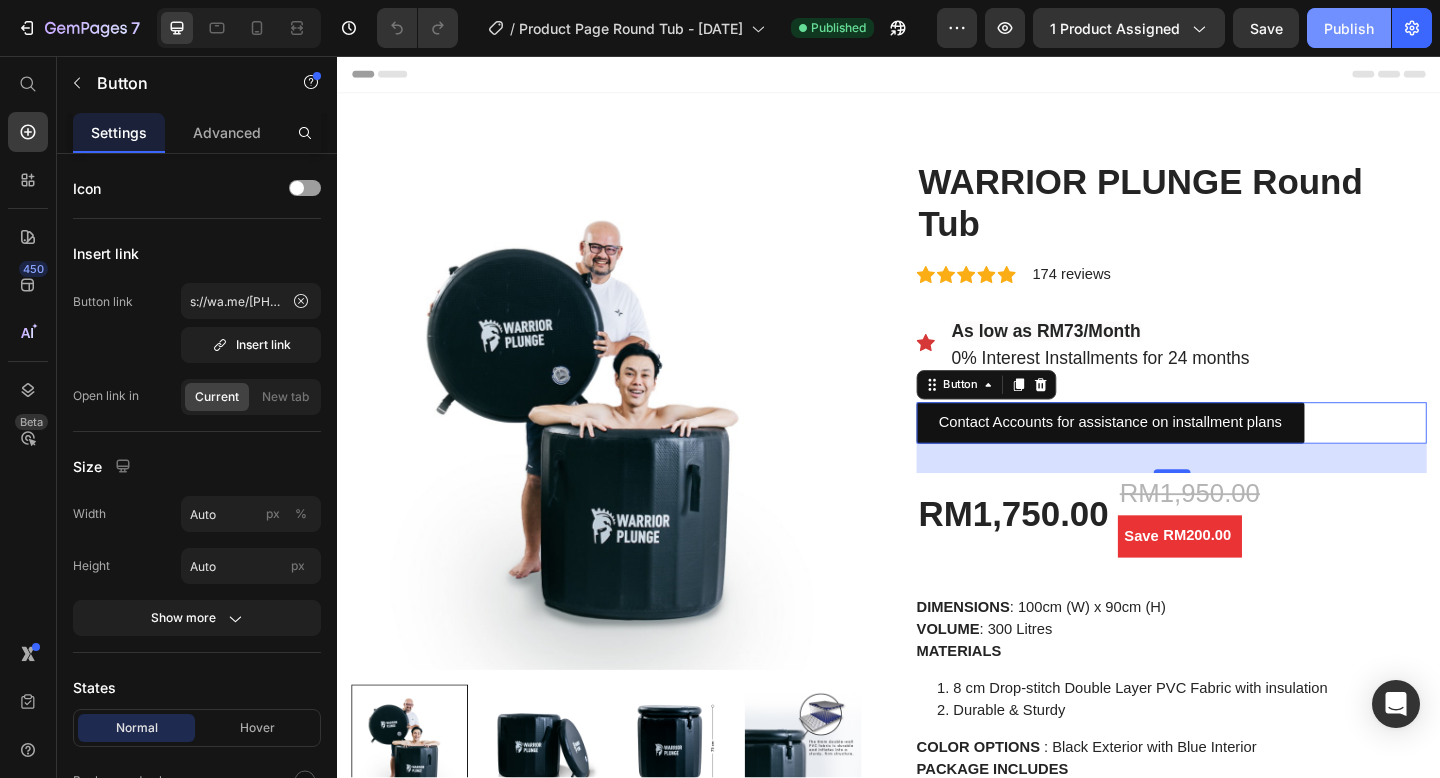 click on "Publish" at bounding box center (1349, 28) 